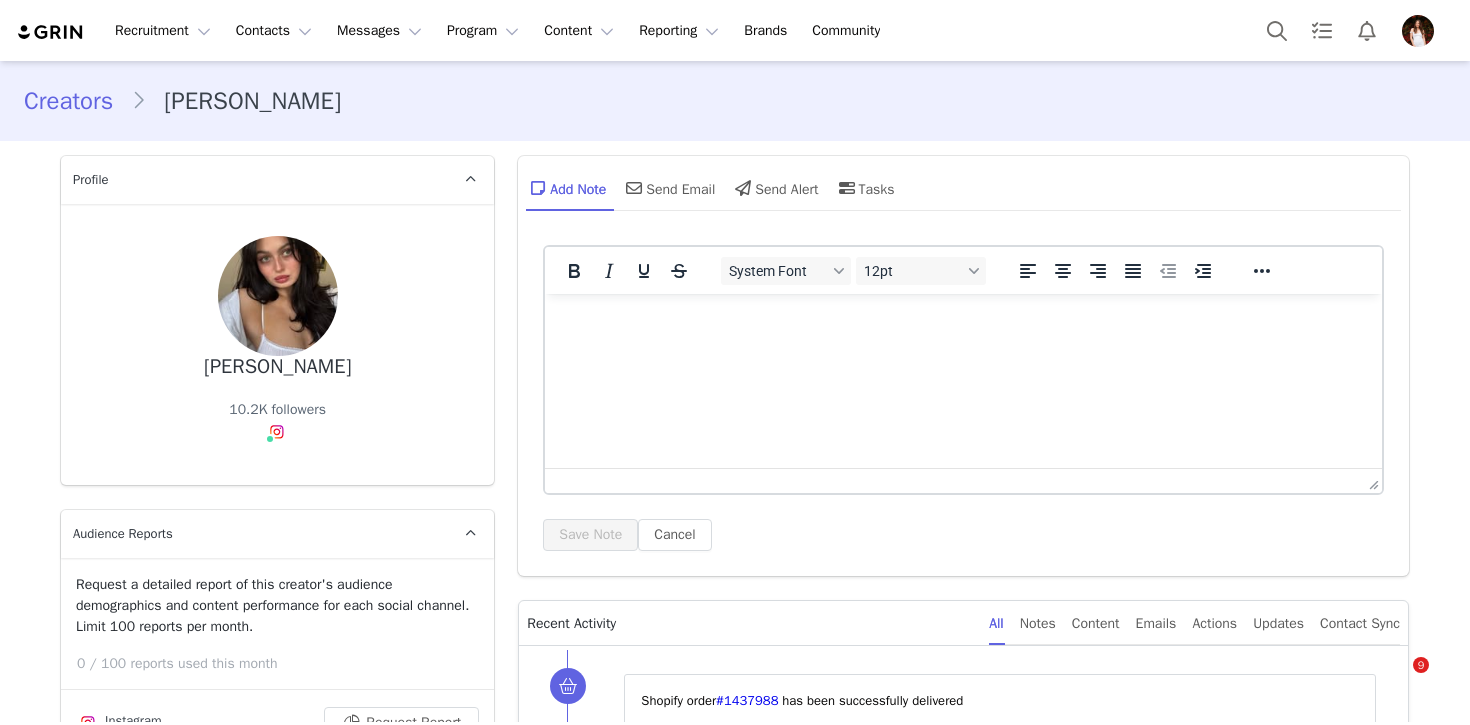 scroll, scrollTop: 0, scrollLeft: 0, axis: both 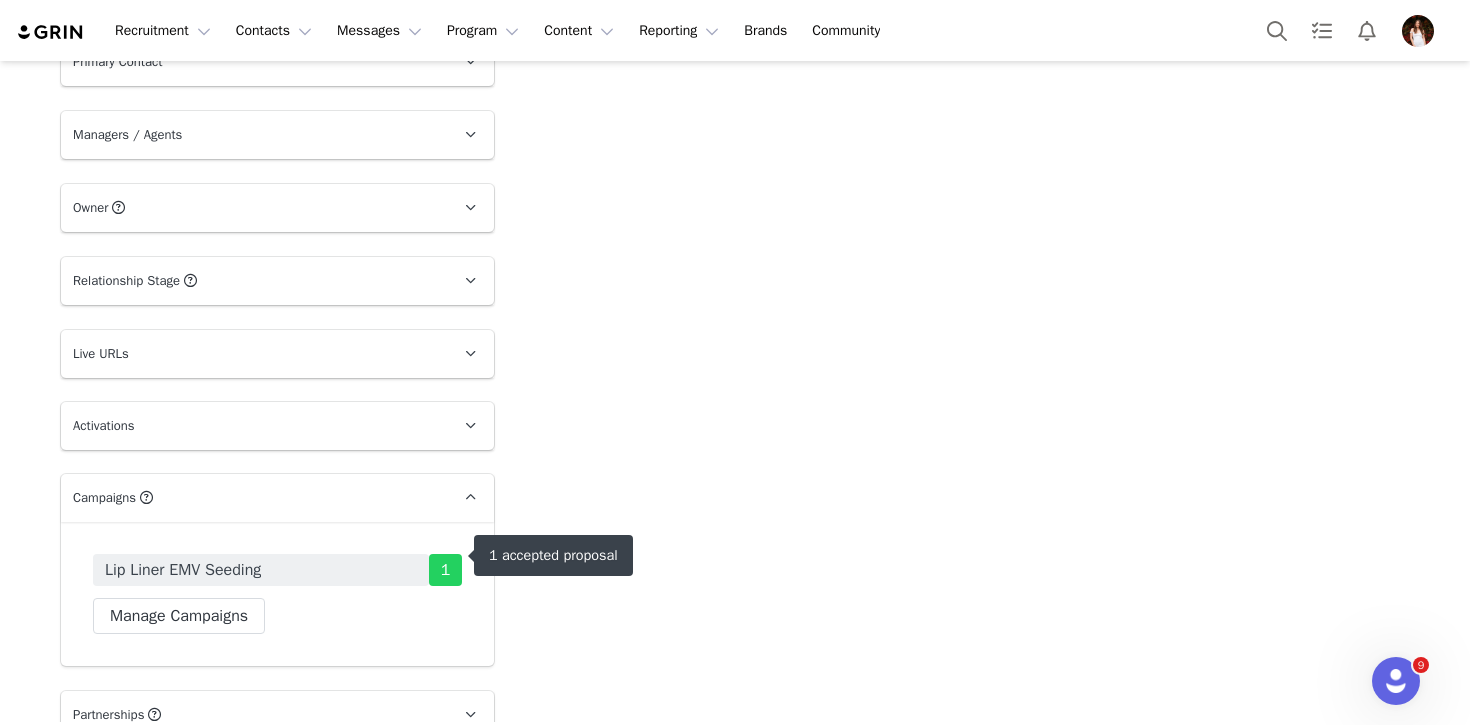 click on "Lip Liner EMV Seeding" at bounding box center [261, 570] 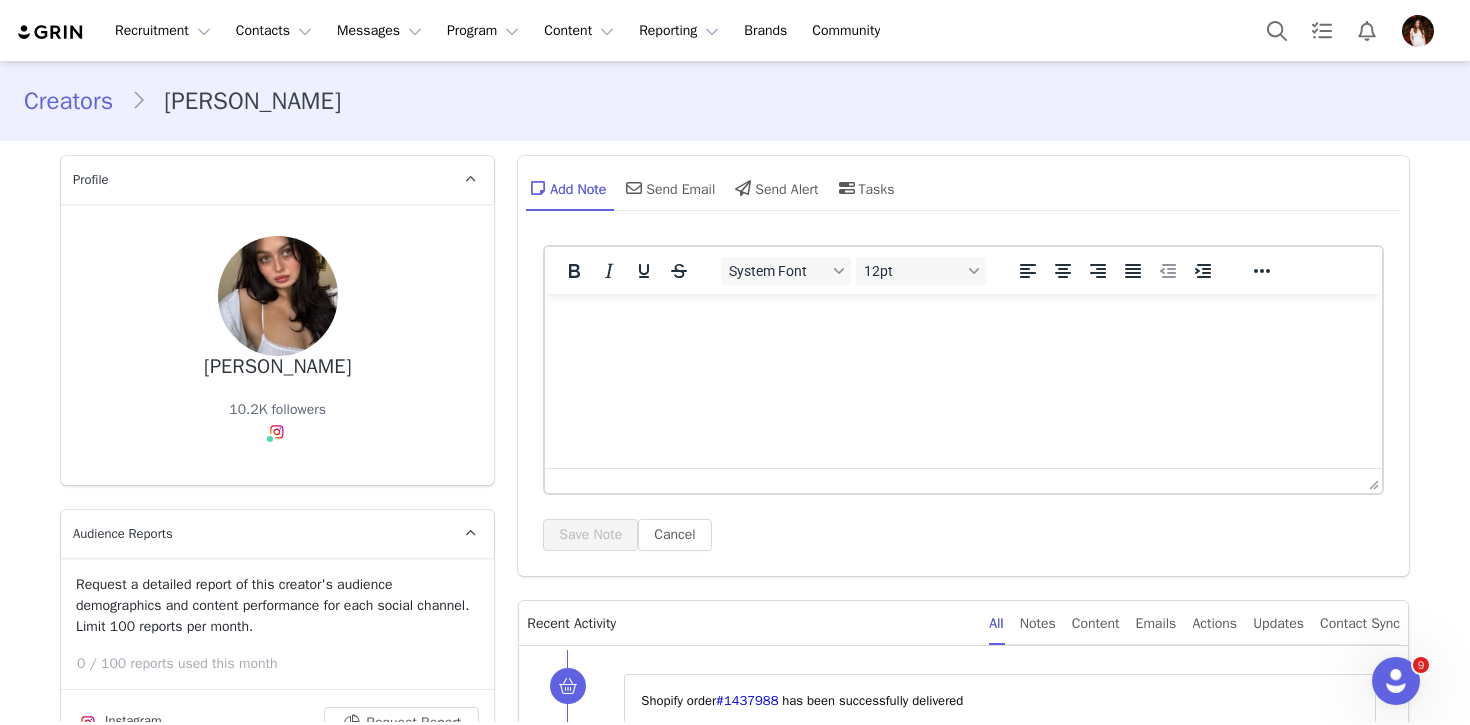 type on "+1 ([GEOGRAPHIC_DATA])" 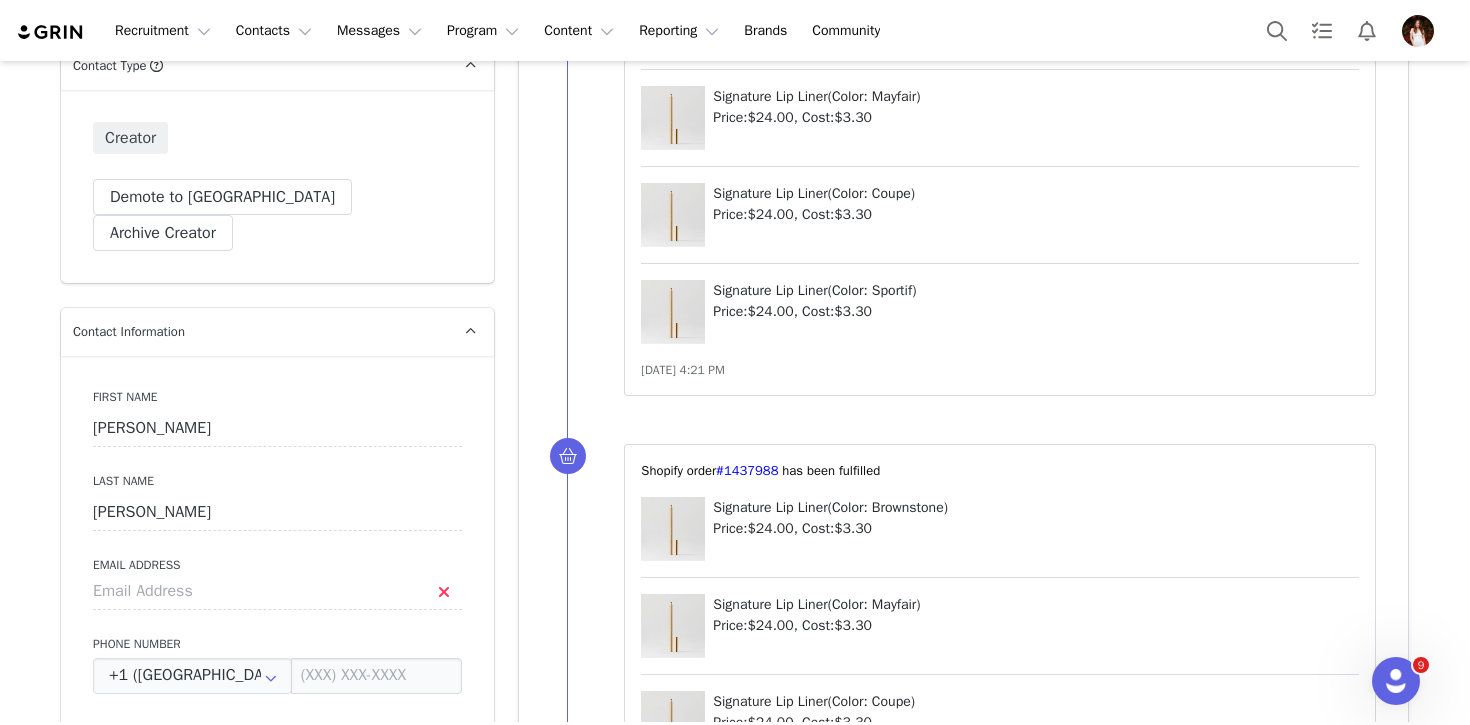 scroll, scrollTop: 0, scrollLeft: 0, axis: both 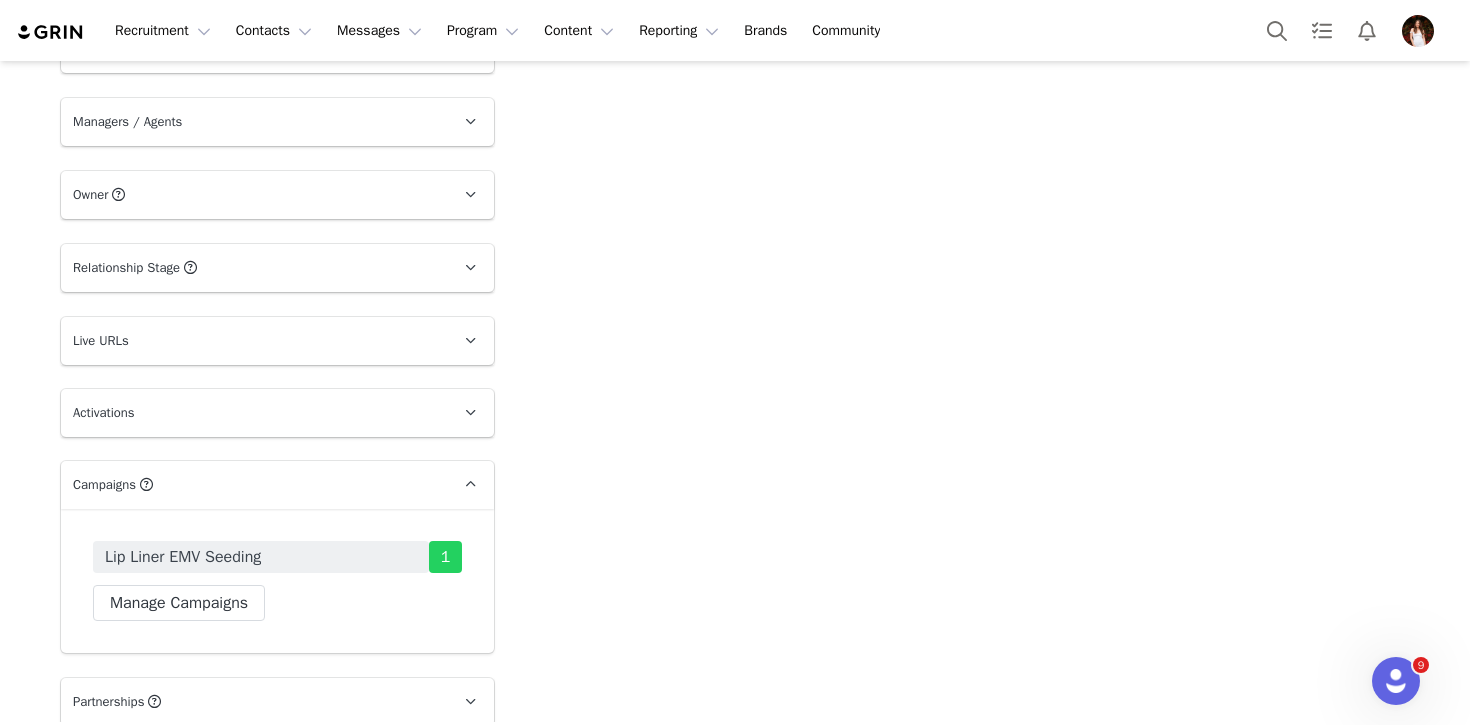 click on "Lip Liner EMV Seeding 1 Manage Campaigns" at bounding box center [277, 581] 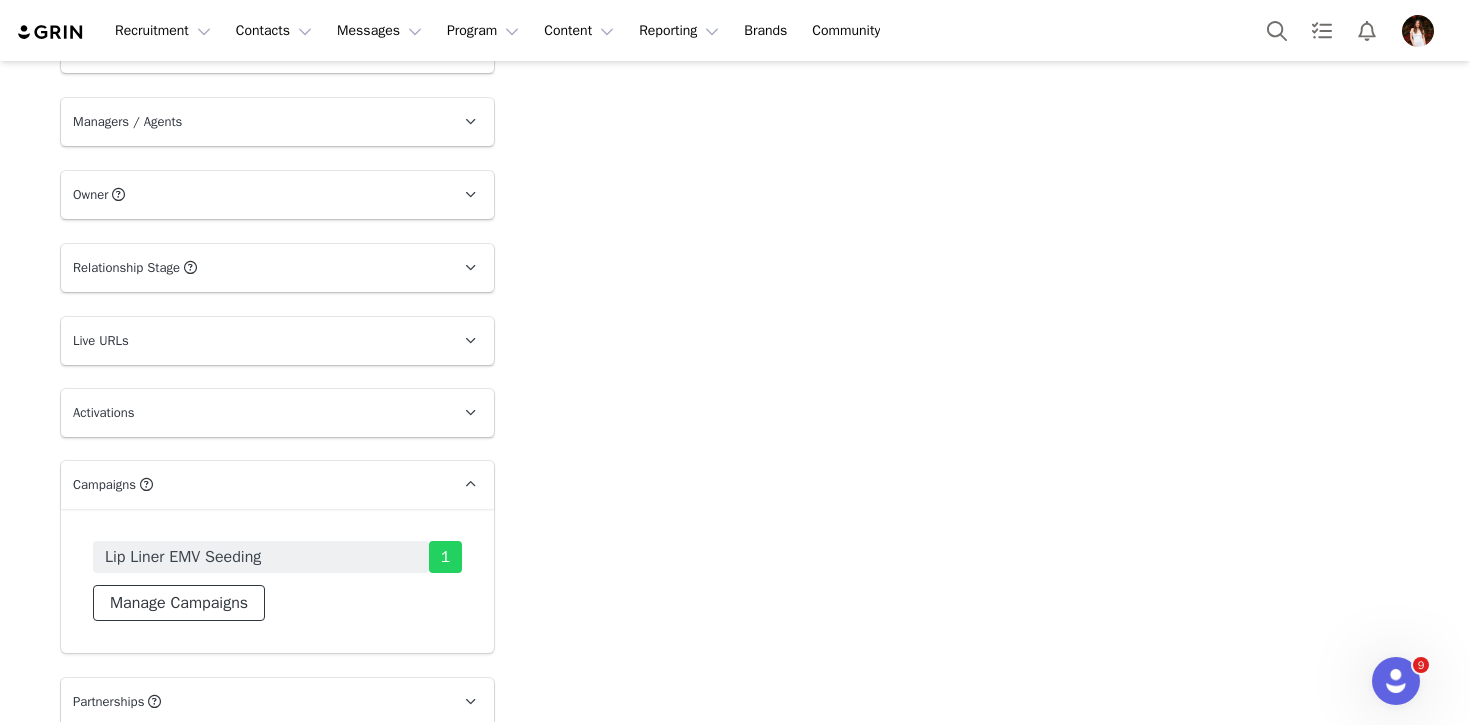 click on "Manage Campaigns" at bounding box center [179, 603] 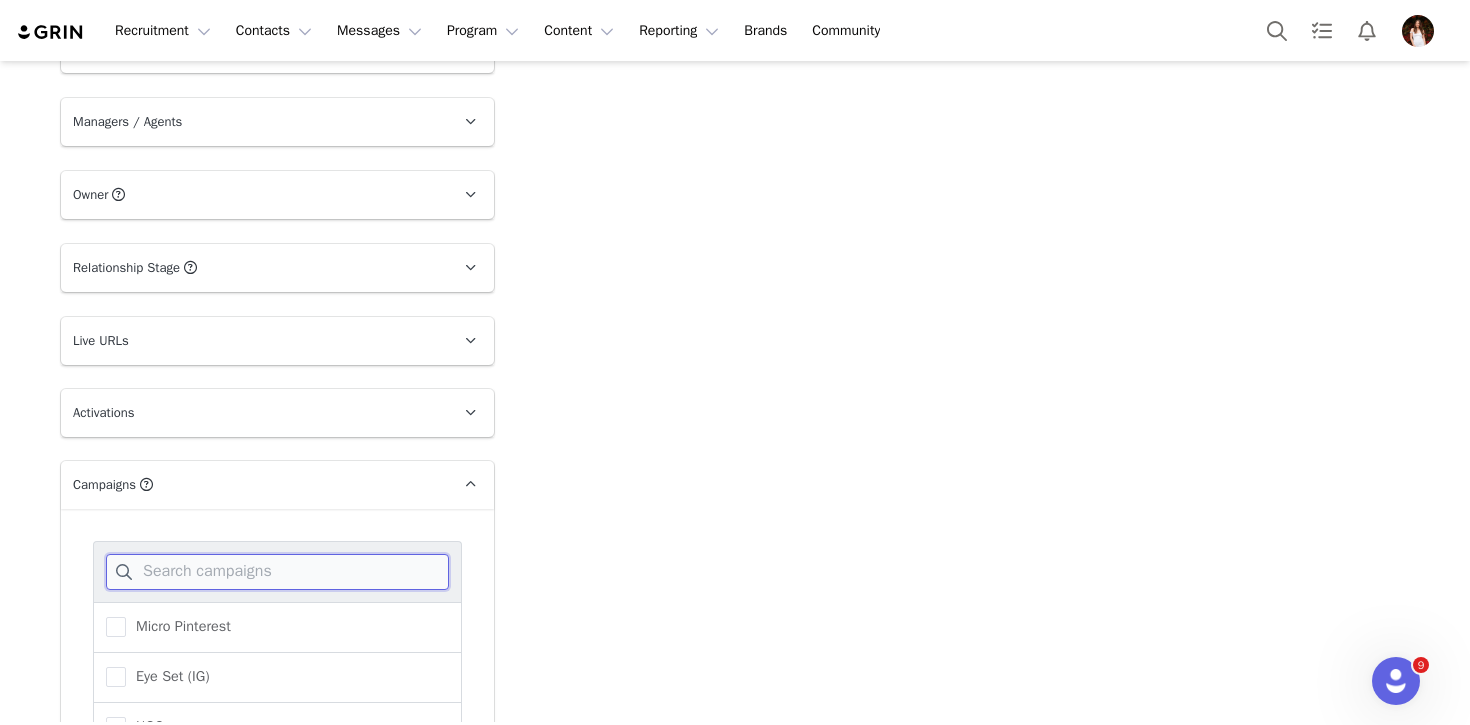 click at bounding box center (277, 572) 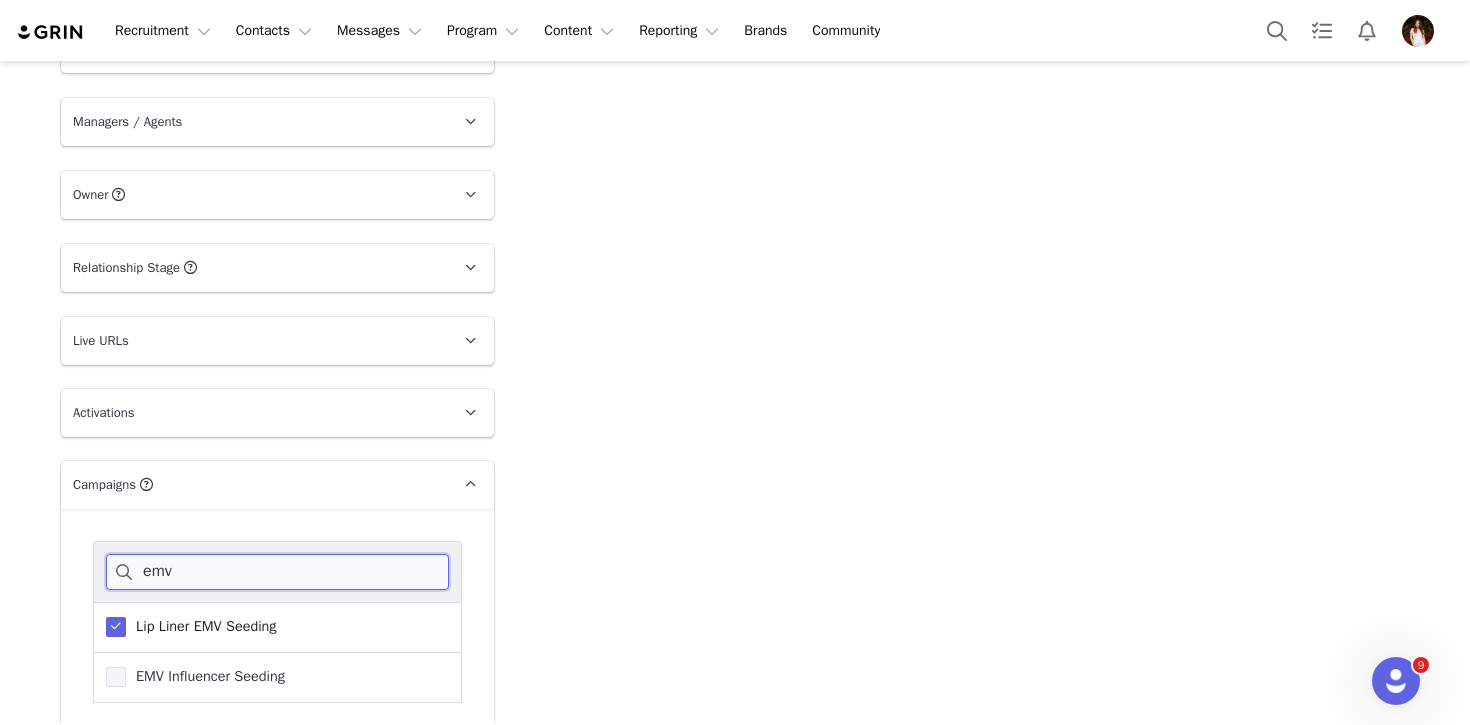 type on "emv" 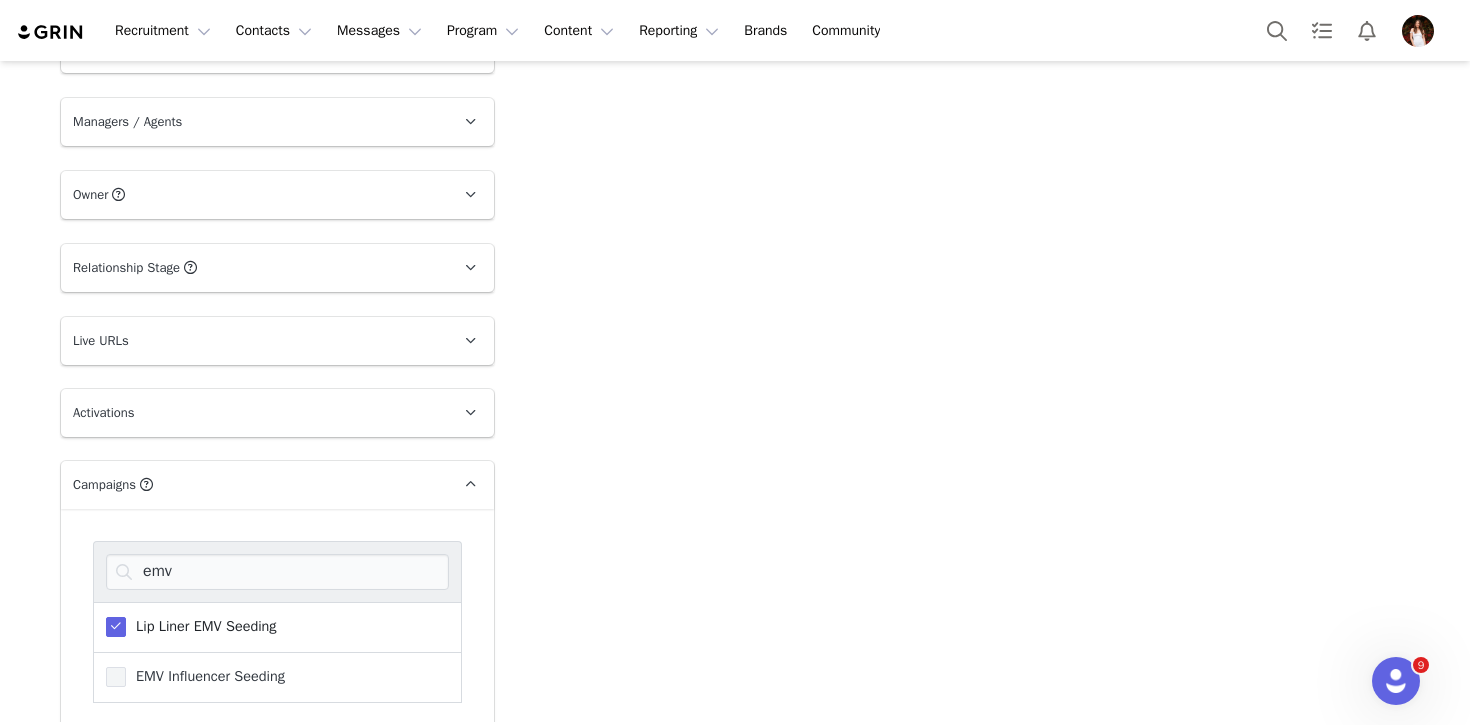 click on "EMV Influencer Seeding" at bounding box center [205, 676] 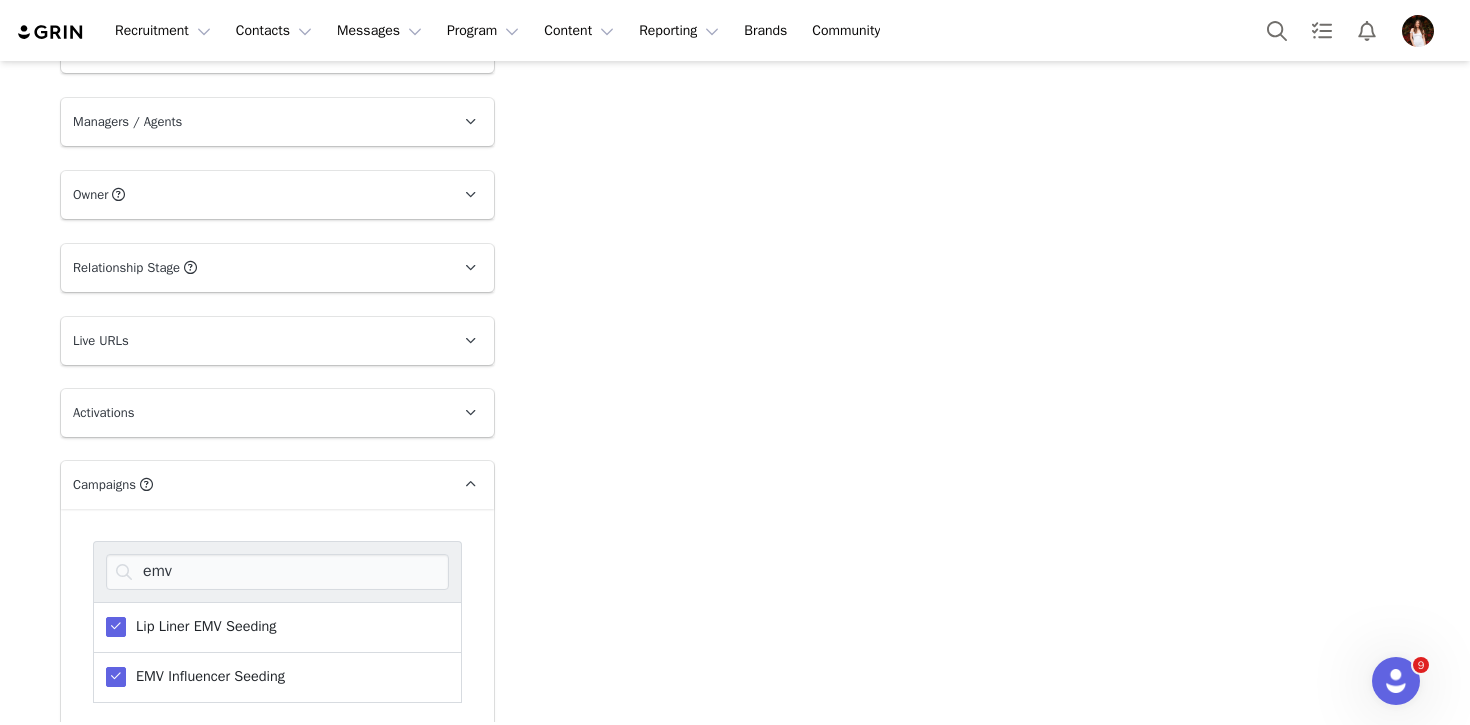 click on "Save Campaigns" at bounding box center [168, 745] 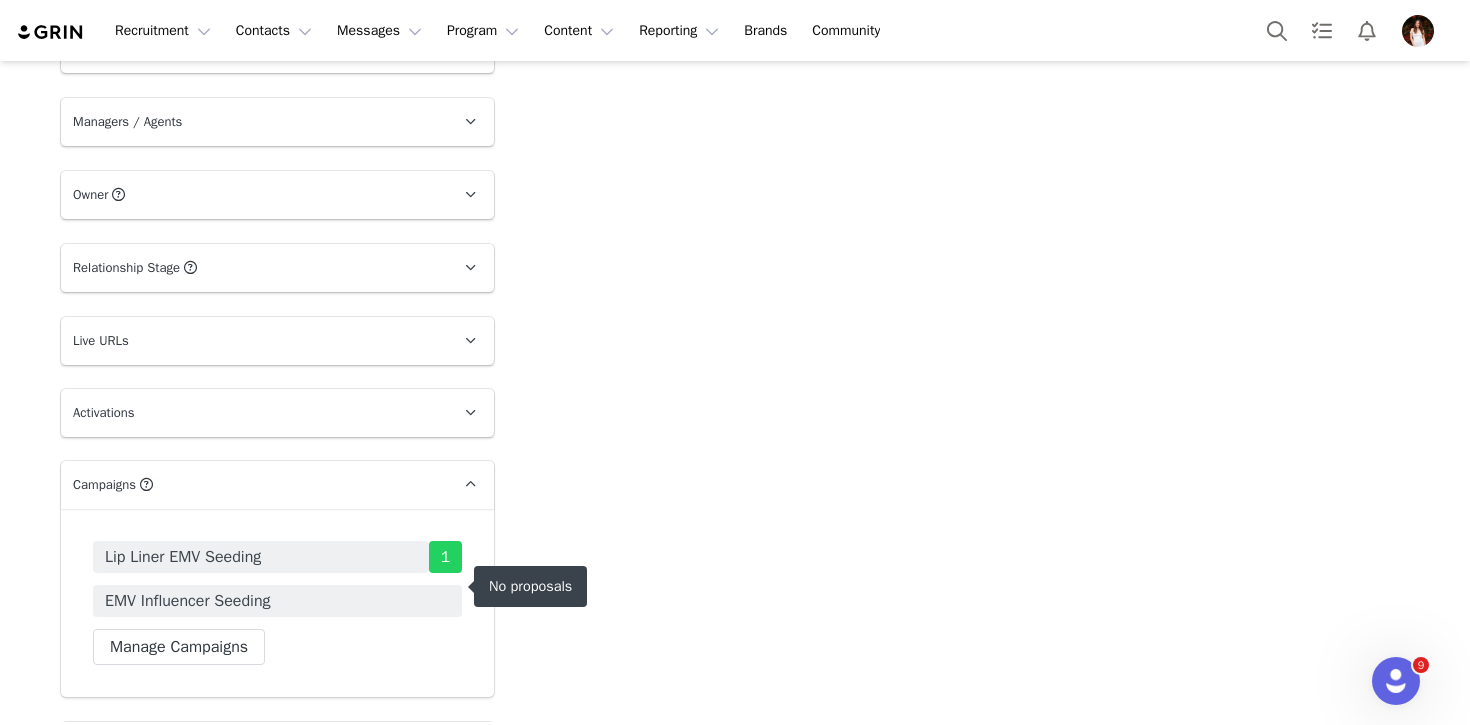 click on "EMV Influencer Seeding" at bounding box center (188, 601) 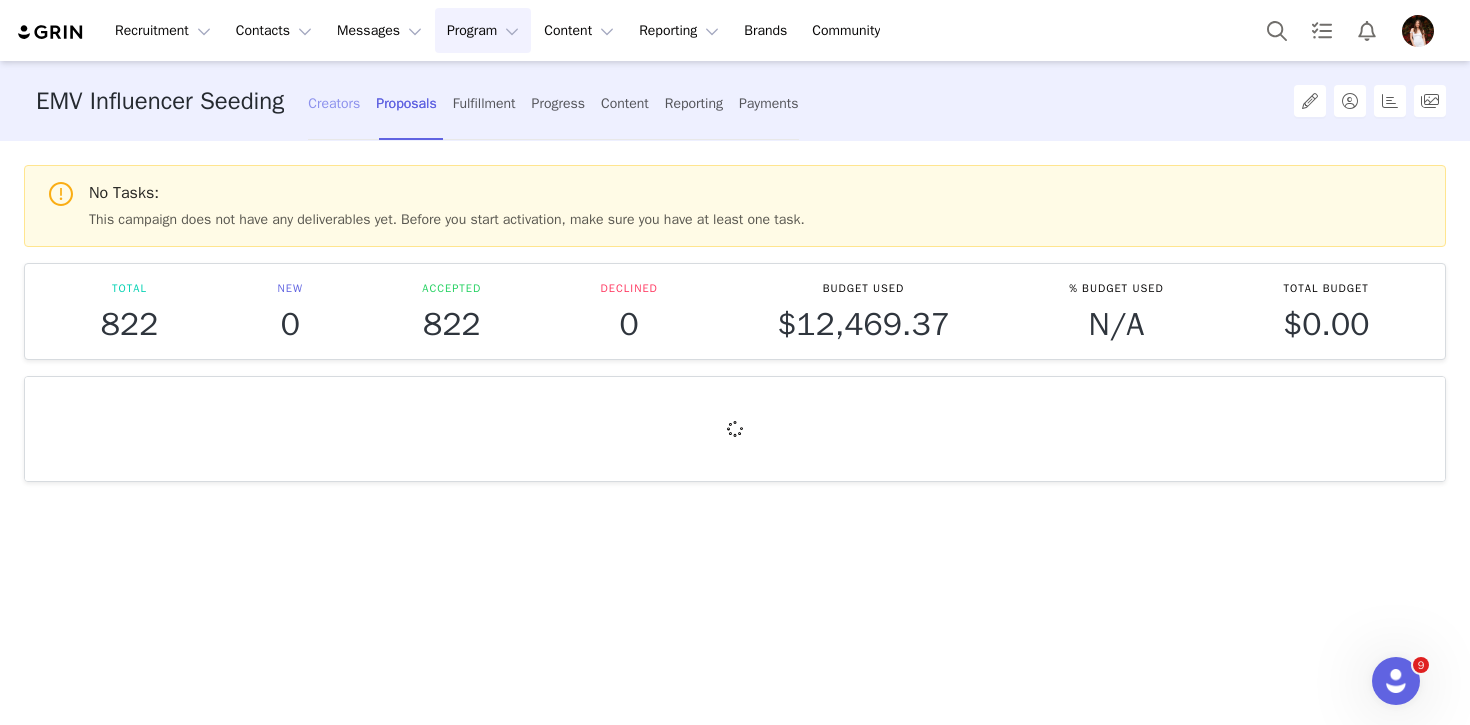 click on "Creators" at bounding box center (334, 103) 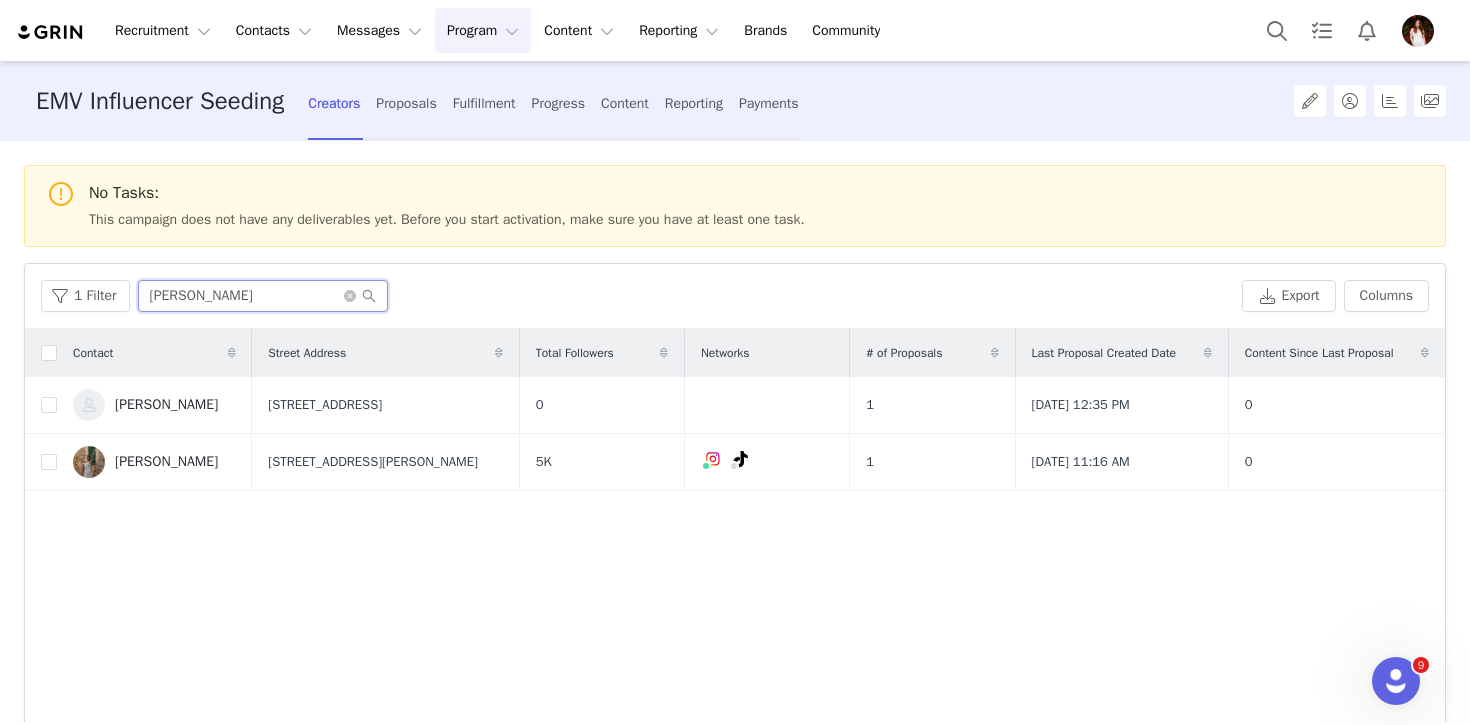 drag, startPoint x: 270, startPoint y: 284, endPoint x: 261, endPoint y: 265, distance: 21.023796 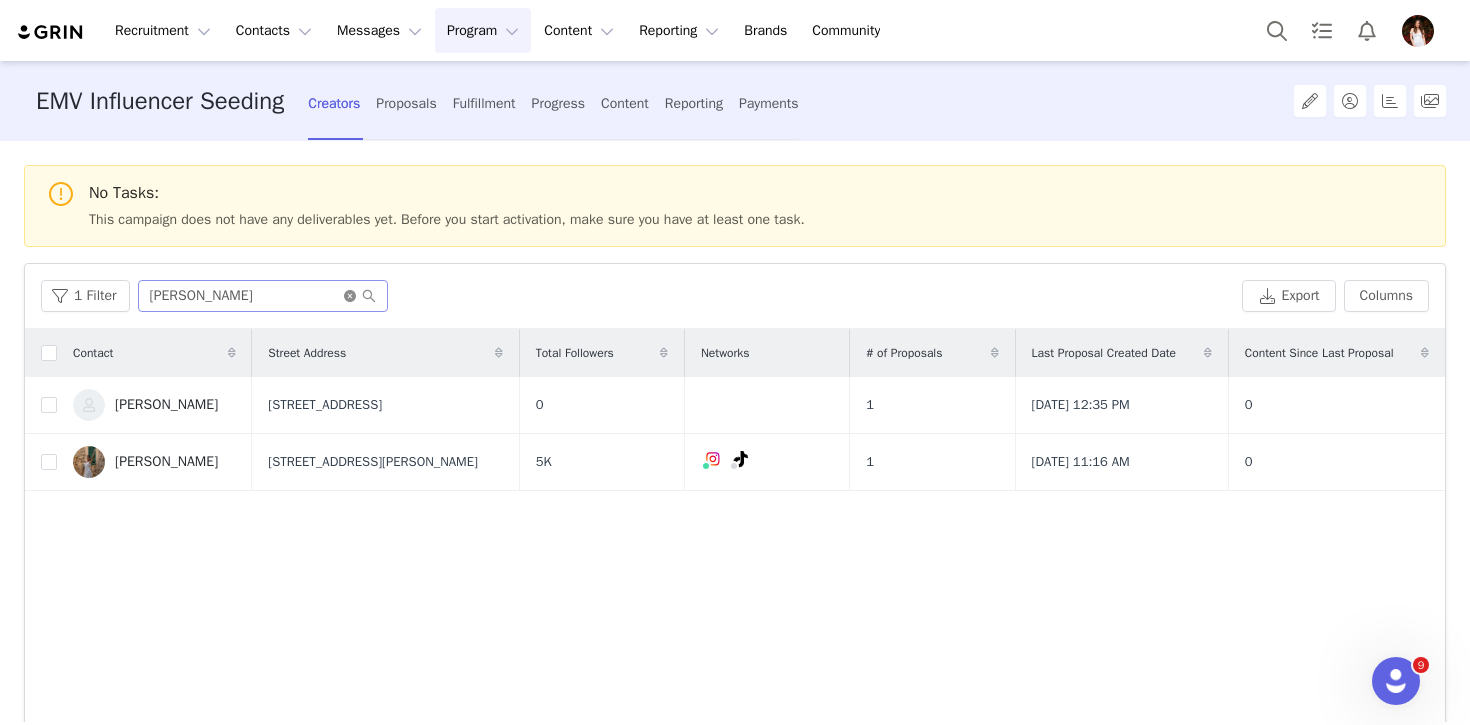 click 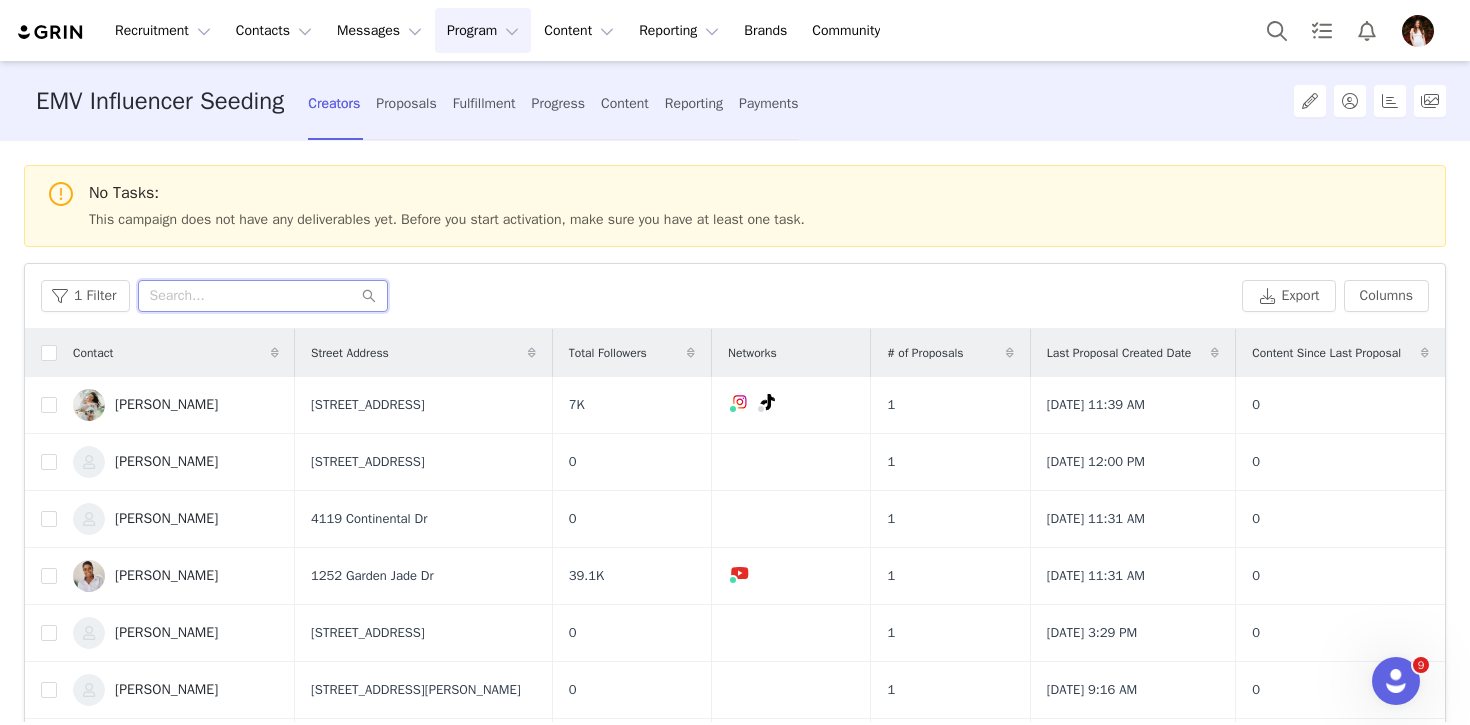 click at bounding box center (263, 296) 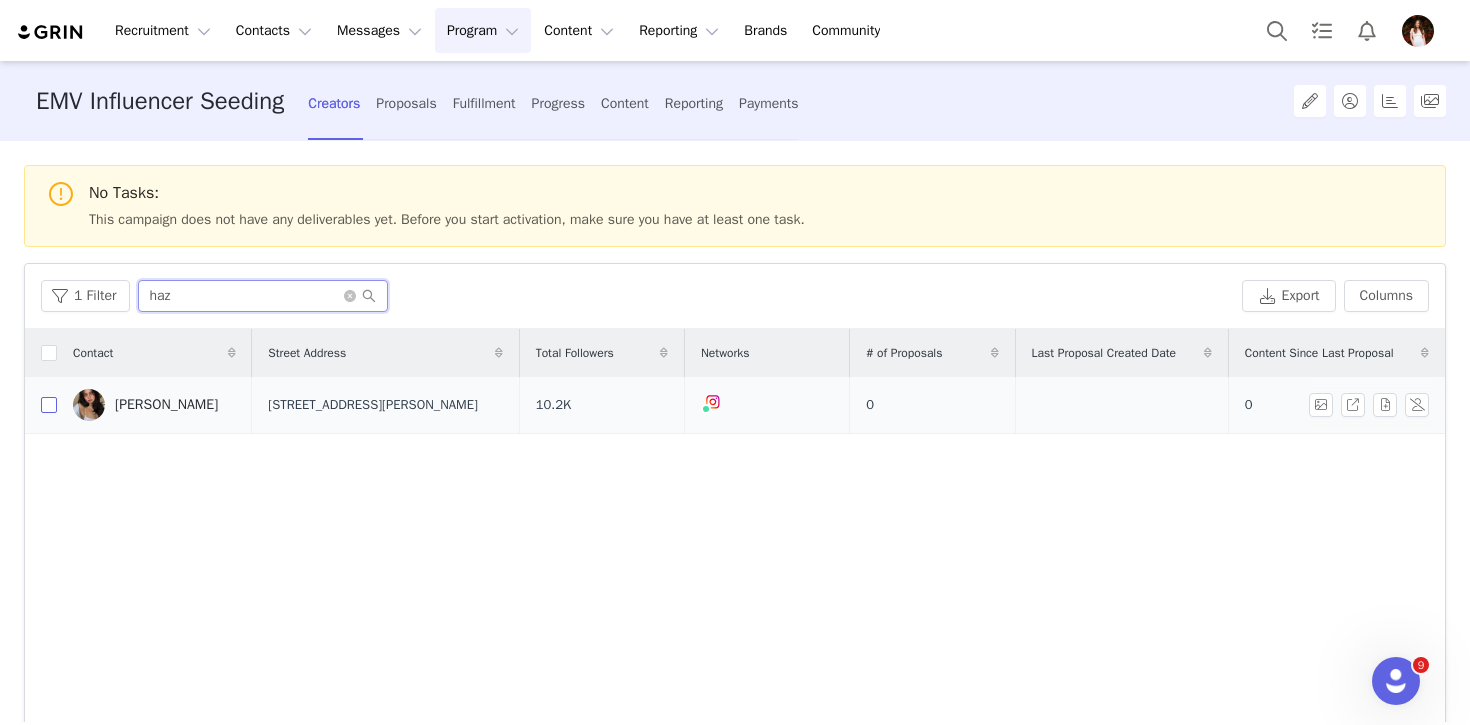 type on "haz" 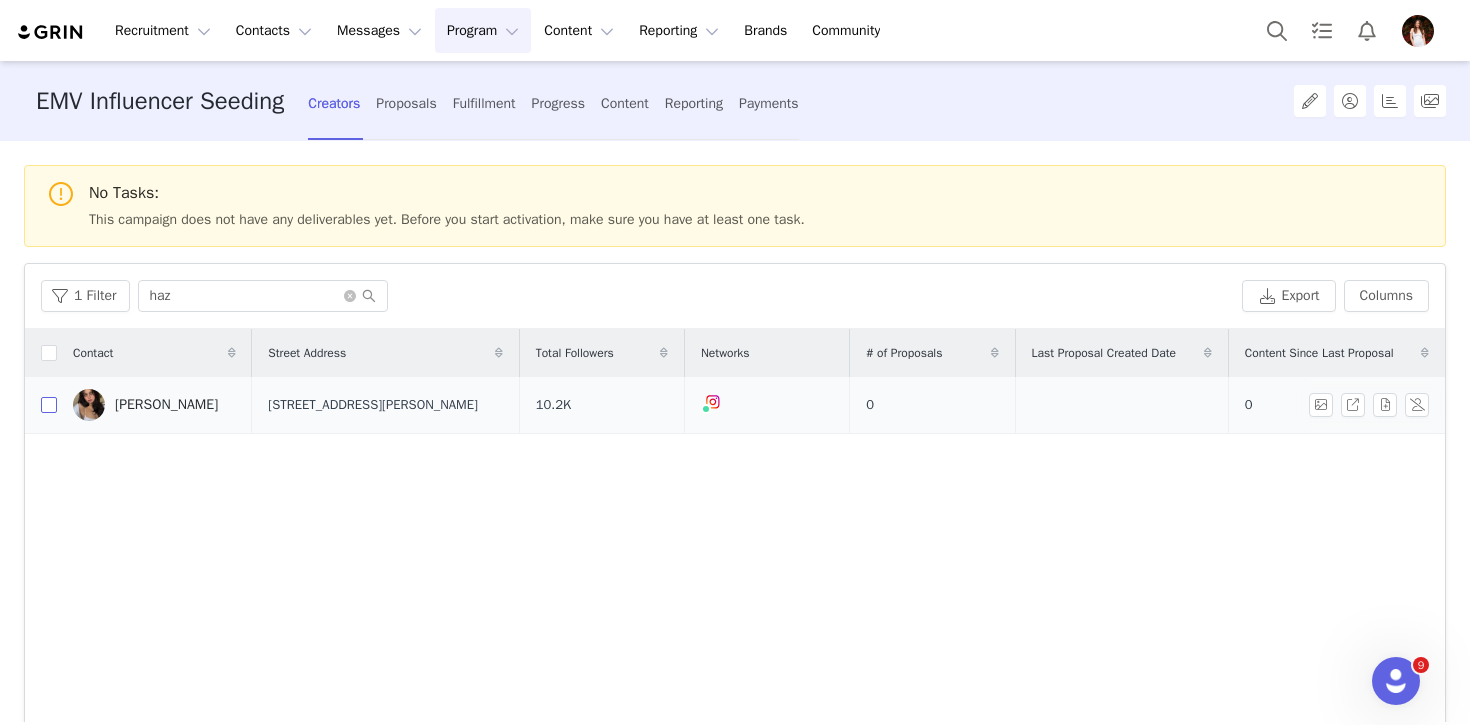 click at bounding box center [49, 405] 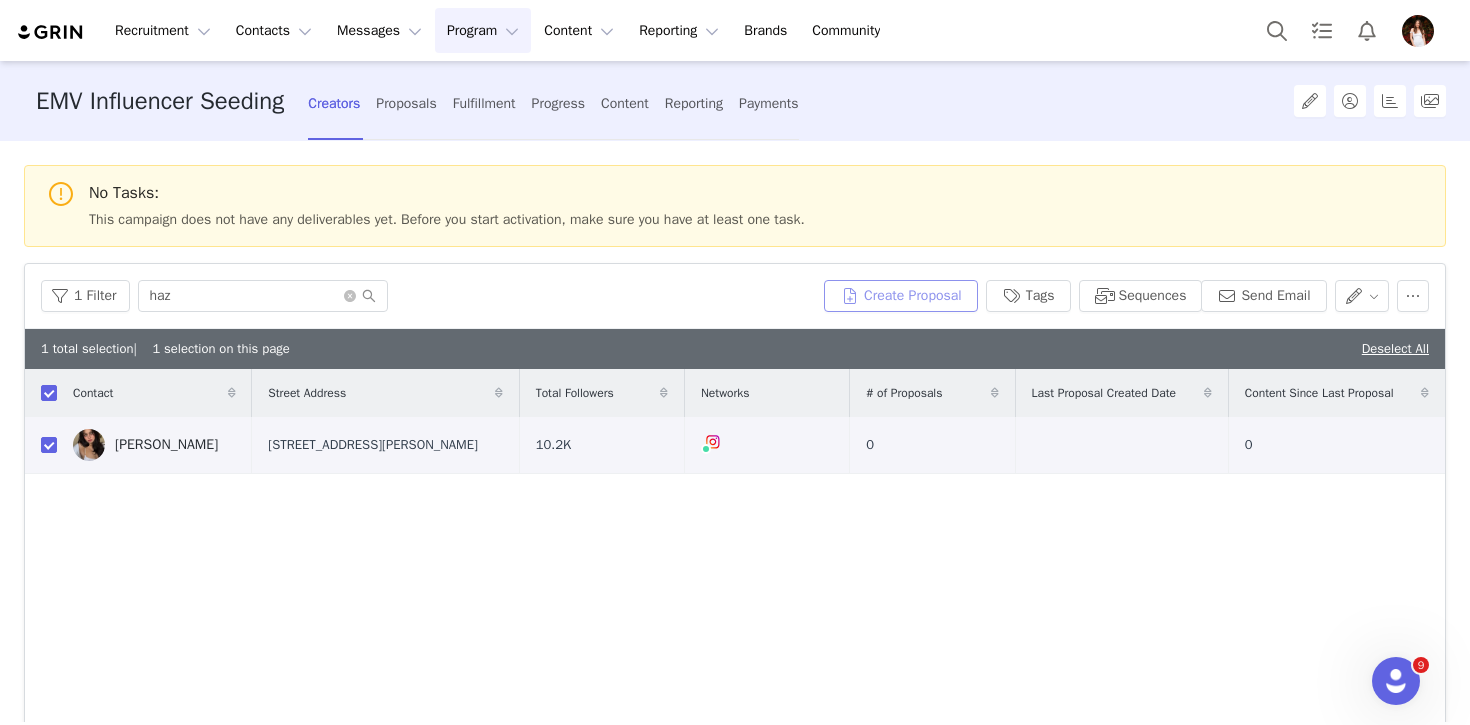 click on "Create Proposal" at bounding box center [901, 296] 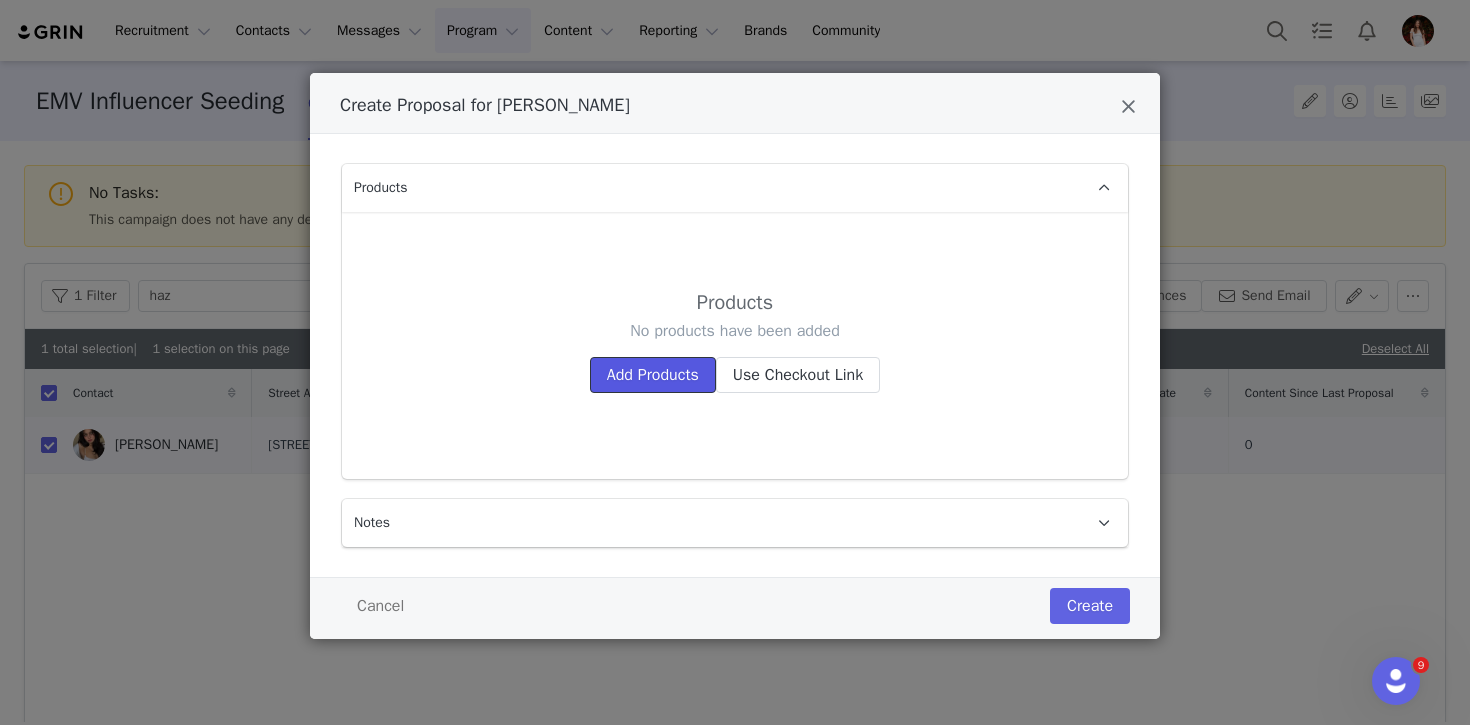 click on "Add Products" at bounding box center (653, 375) 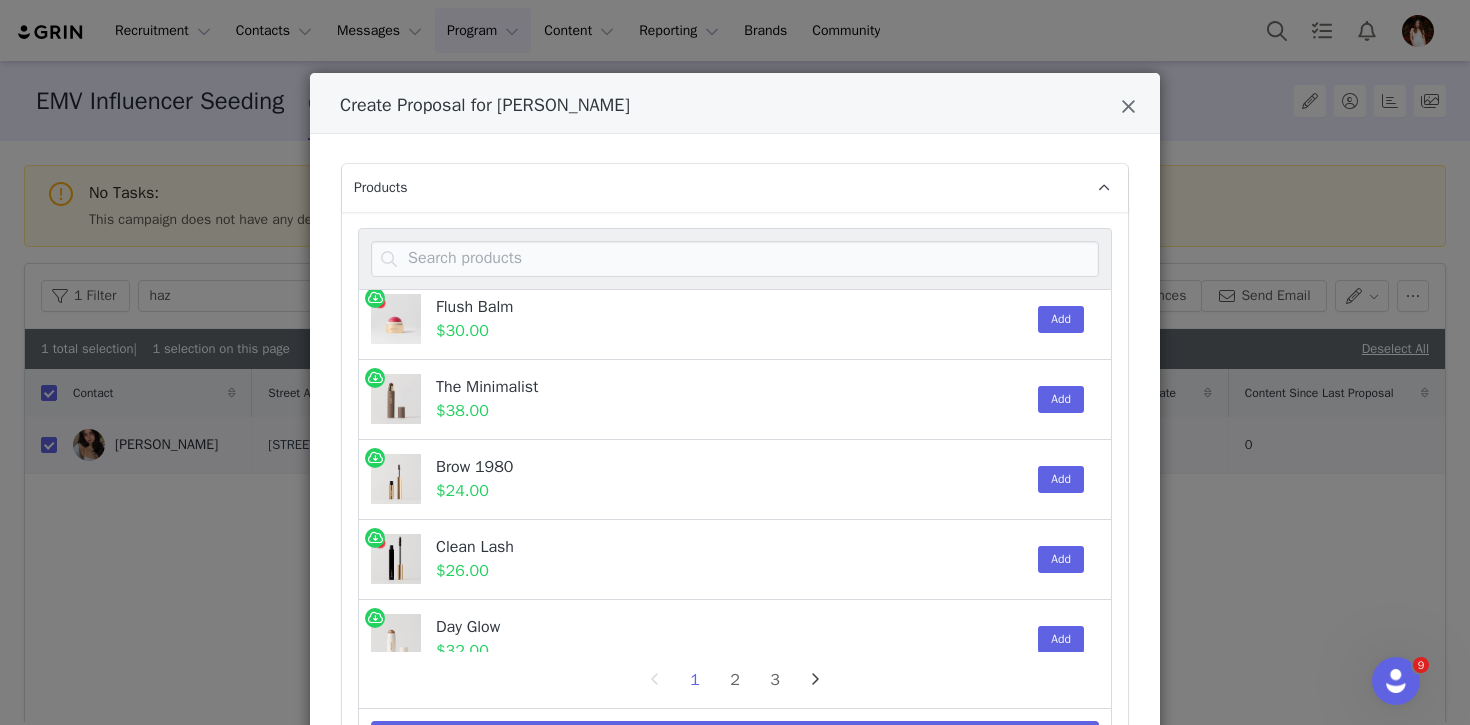 scroll, scrollTop: 97, scrollLeft: 0, axis: vertical 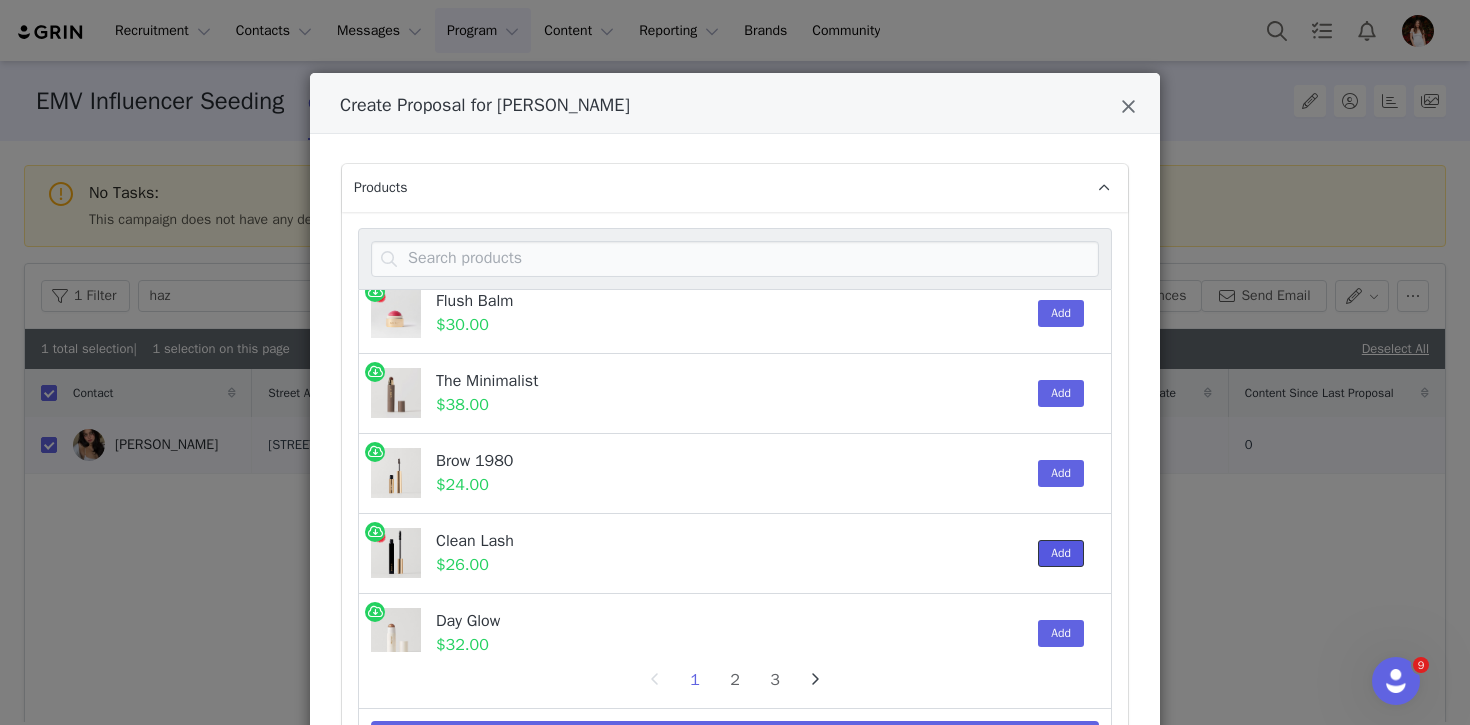 click on "Add" at bounding box center [1061, 553] 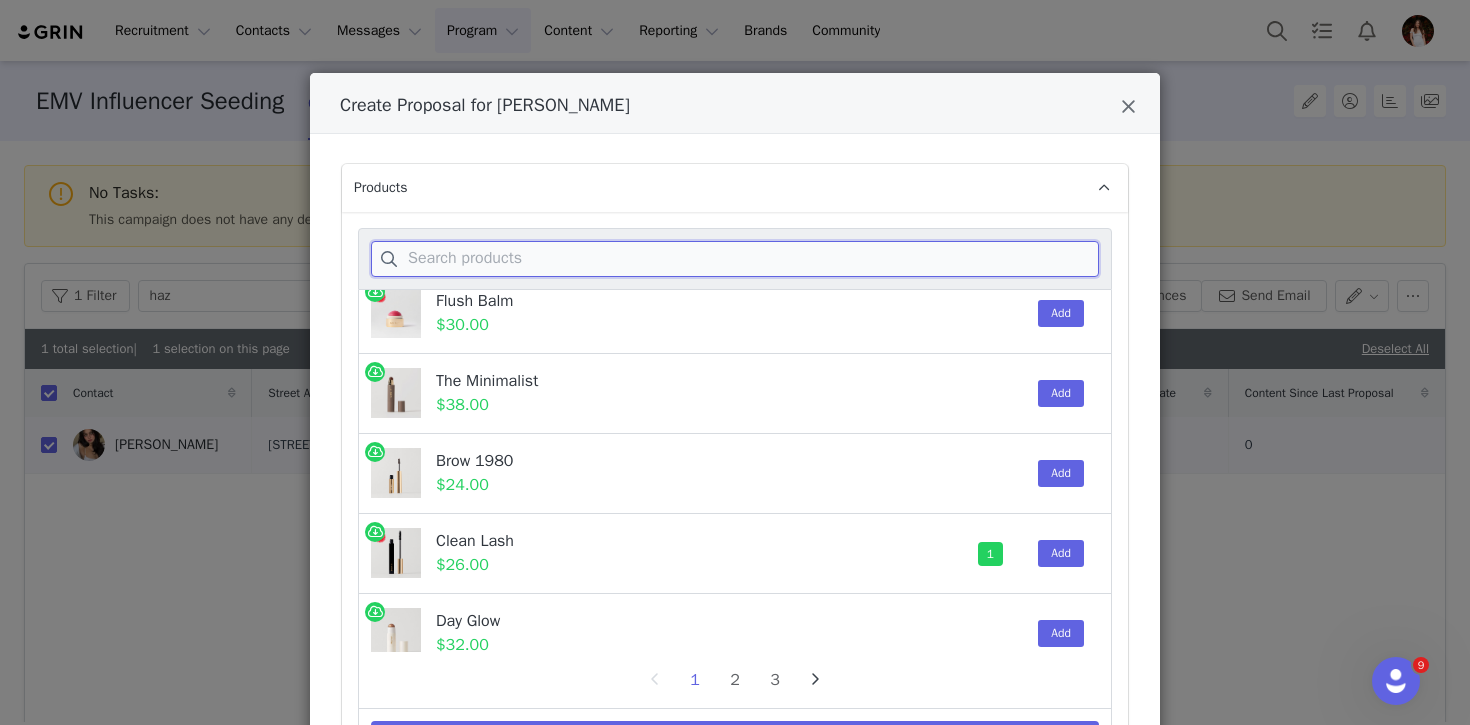 click at bounding box center [735, 259] 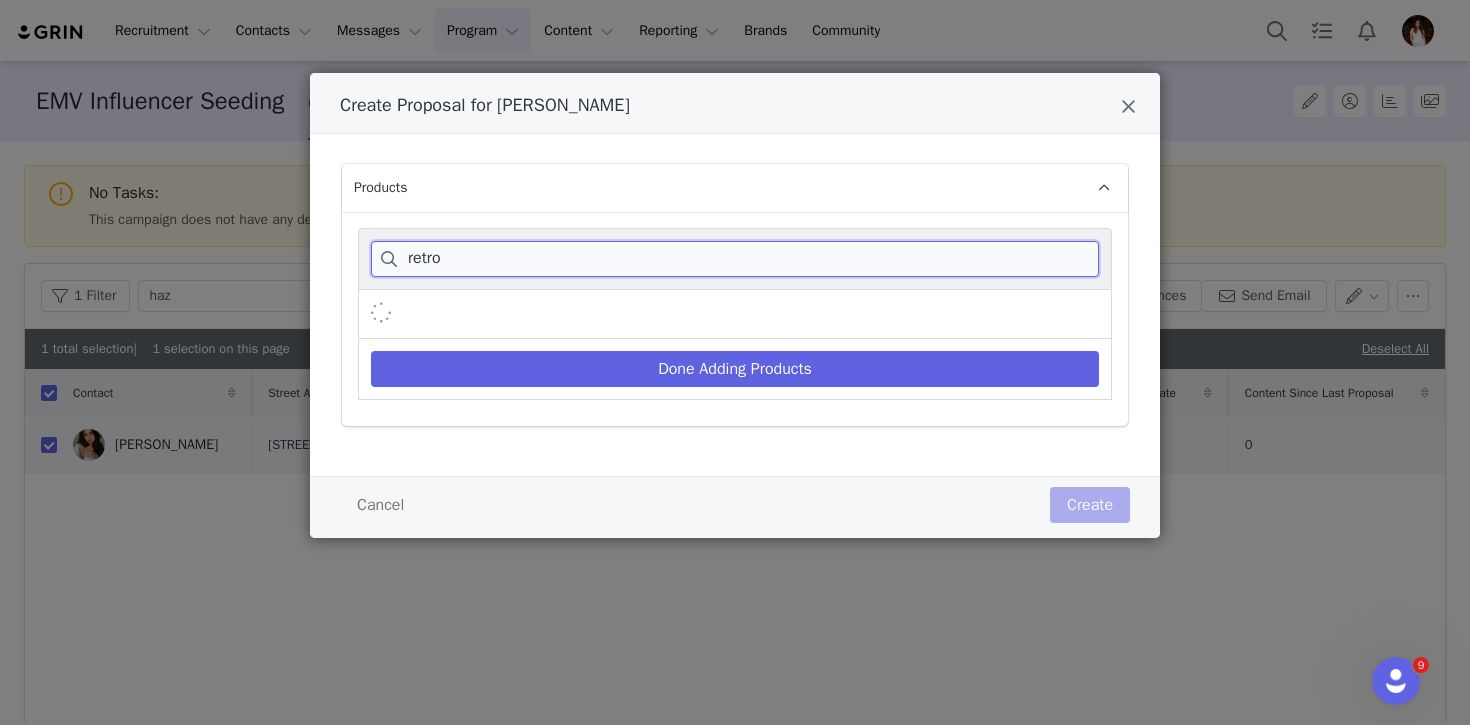 scroll, scrollTop: 0, scrollLeft: 0, axis: both 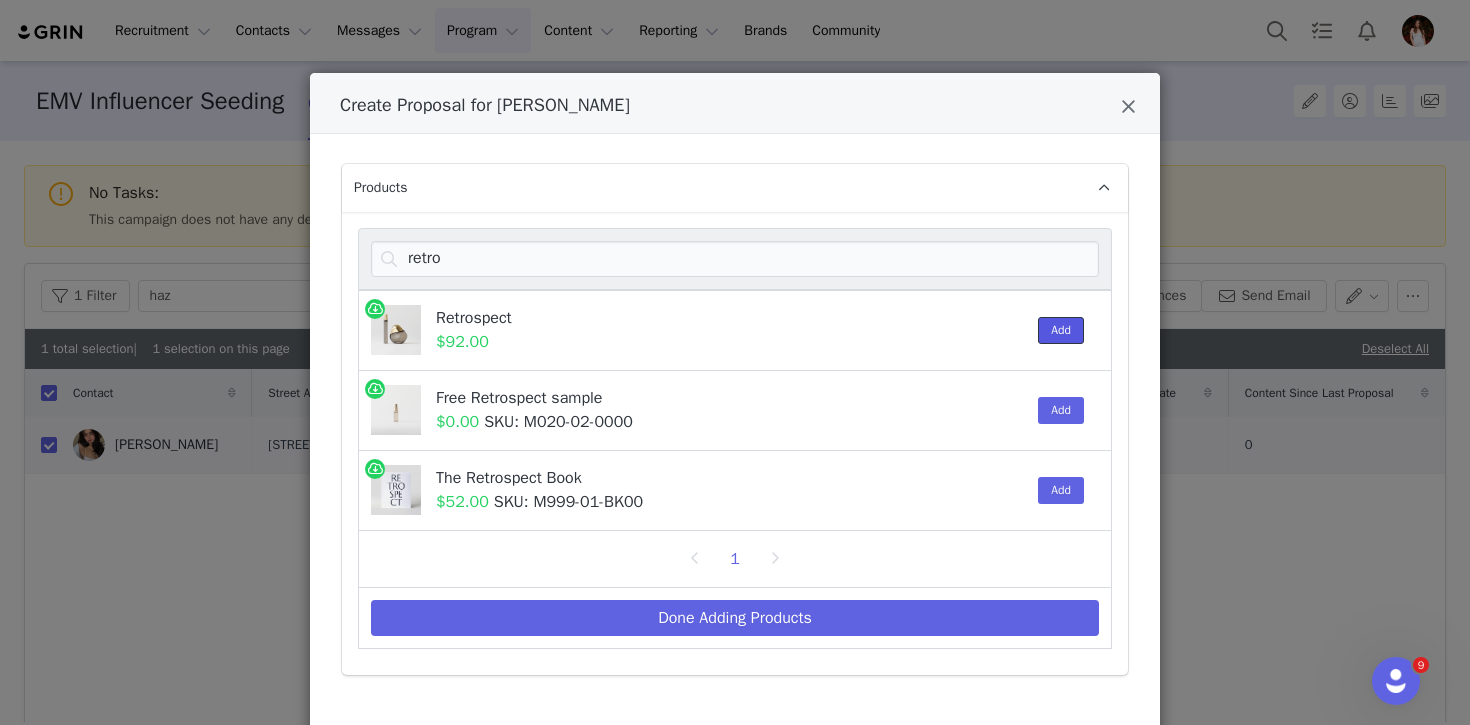 click on "Add" at bounding box center (1061, 330) 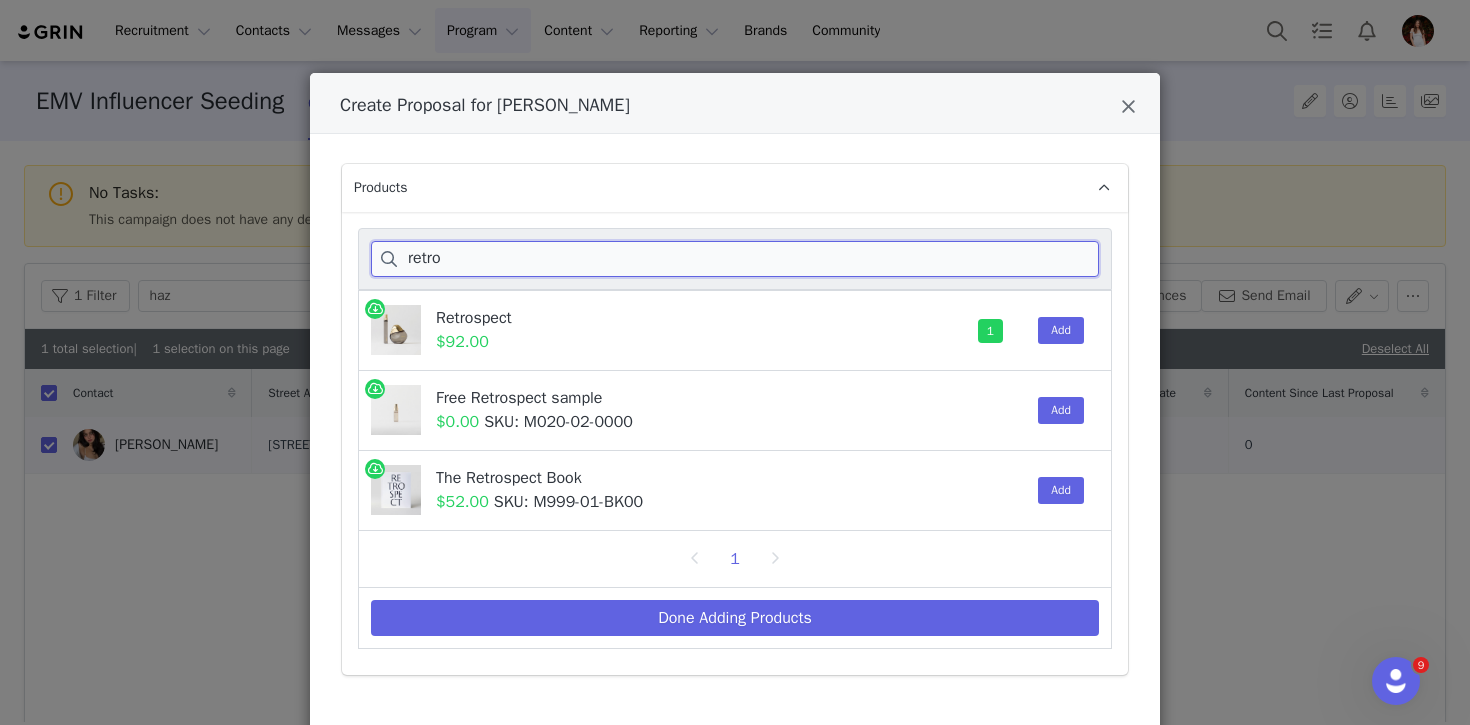 click on "retro" at bounding box center [735, 259] 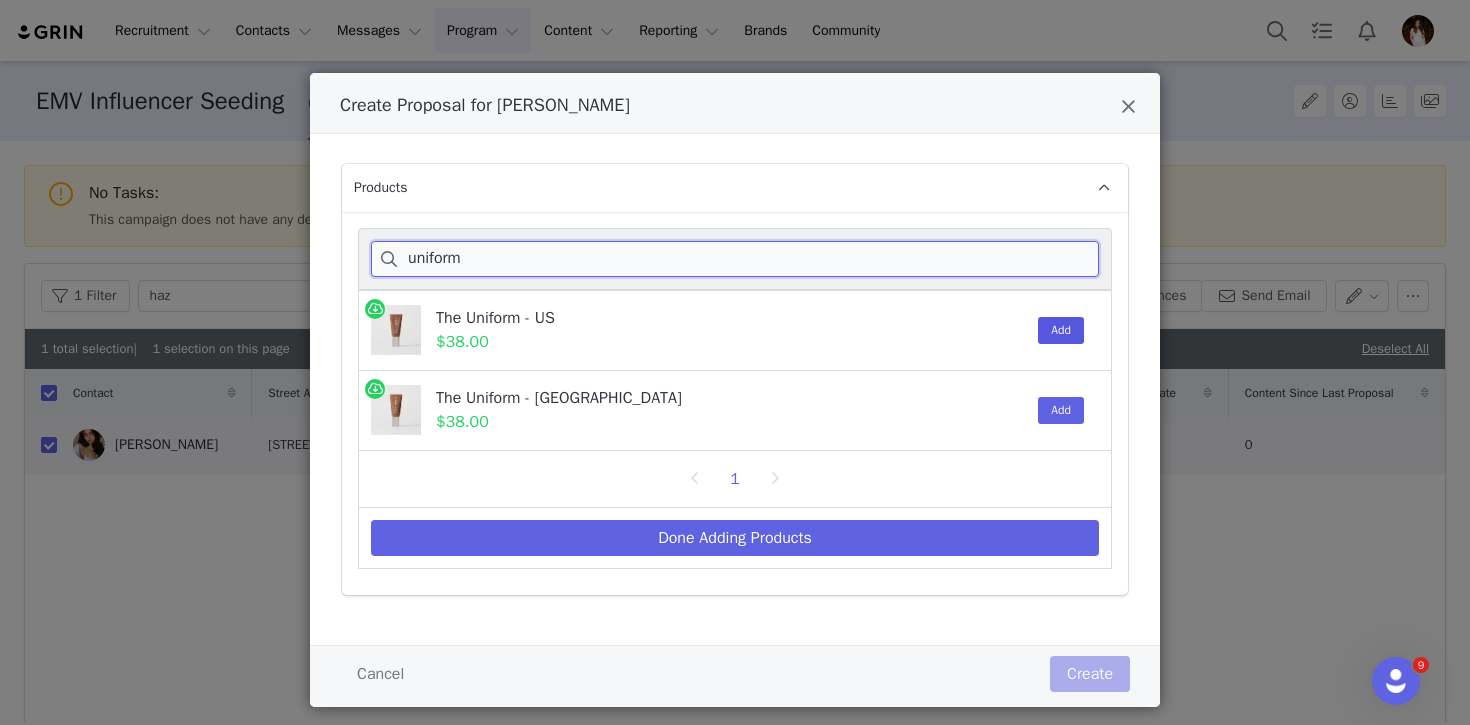type on "uniform" 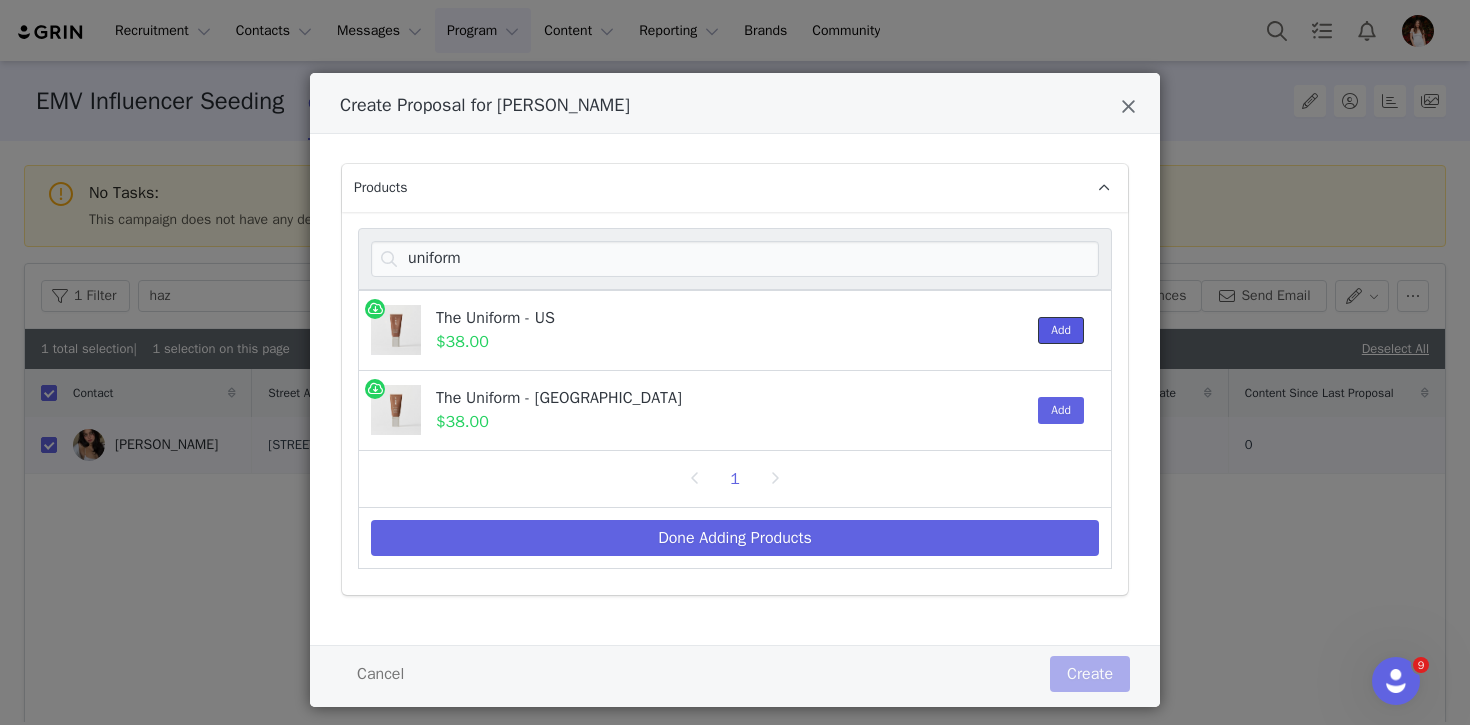 click on "Add" at bounding box center [1061, 330] 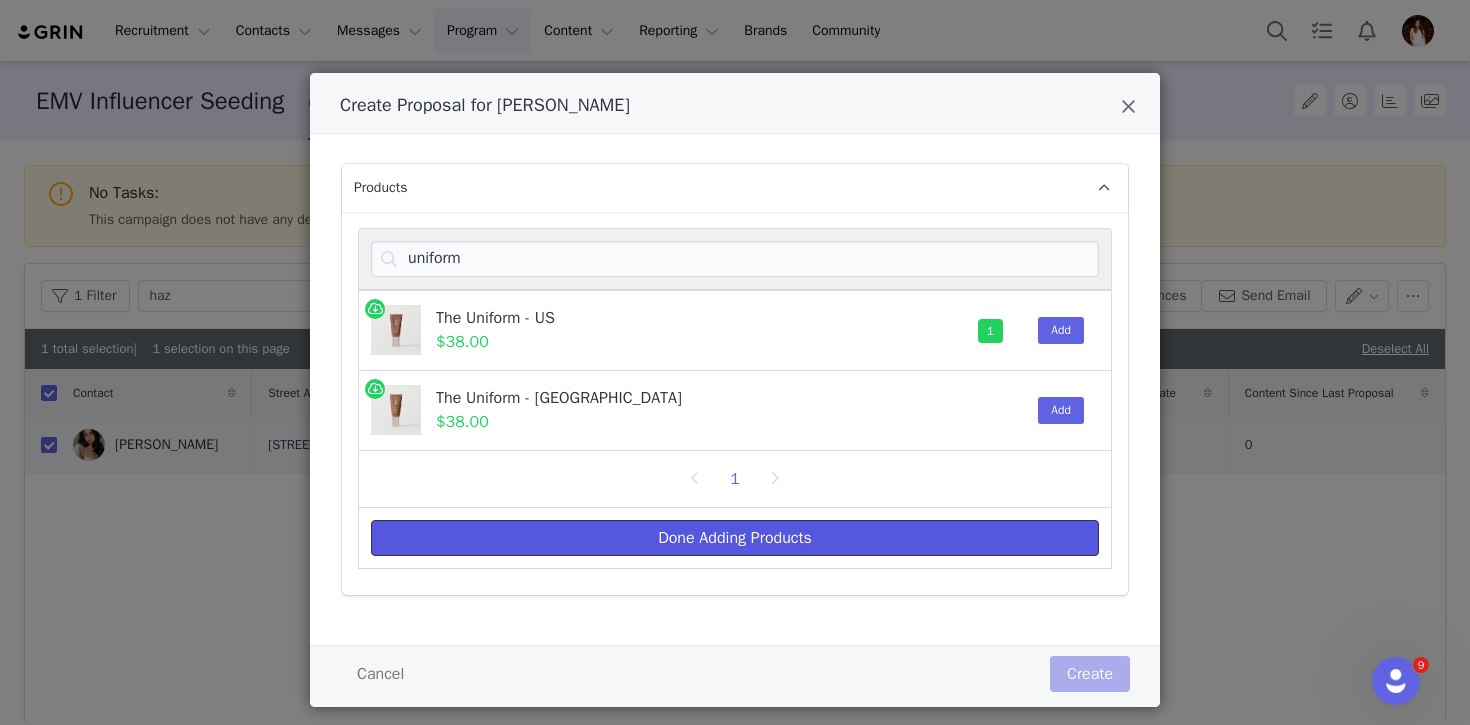 click on "Done Adding Products" at bounding box center [735, 538] 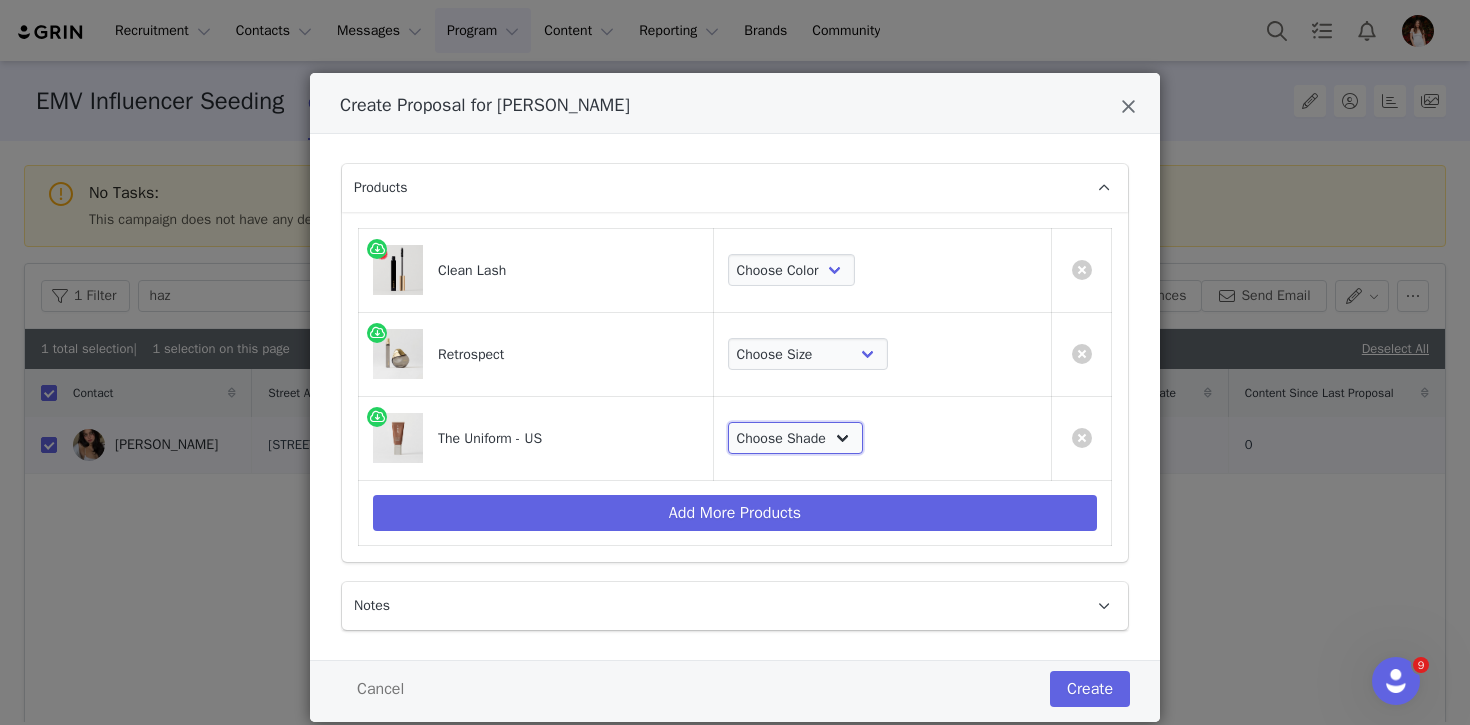 click on "Choose Shade  02   04   06   08   10   12   14   16   18   20   22   24   26   28   30" at bounding box center (795, 438) 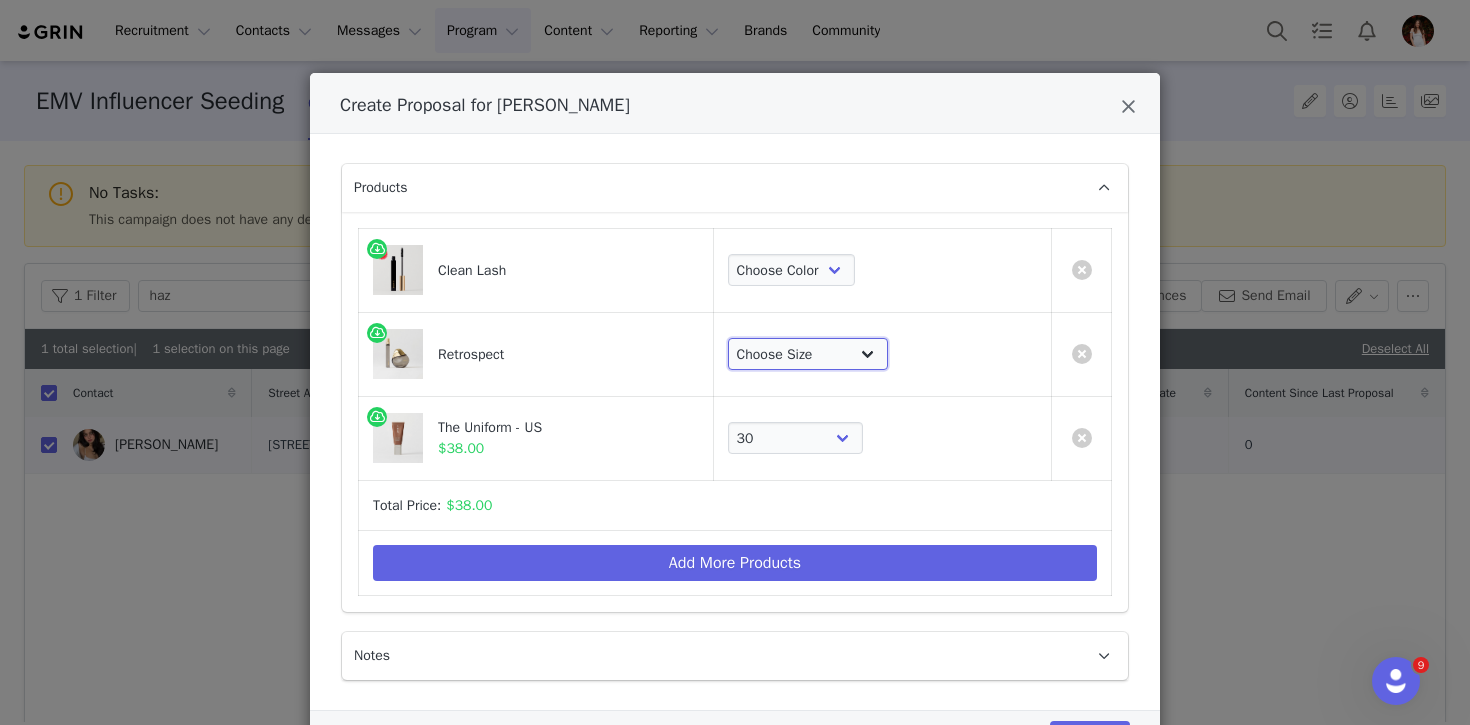 click on "Choose Size  Full-Size (30ml)   Travel-Size (9.5ml)" at bounding box center [808, 354] 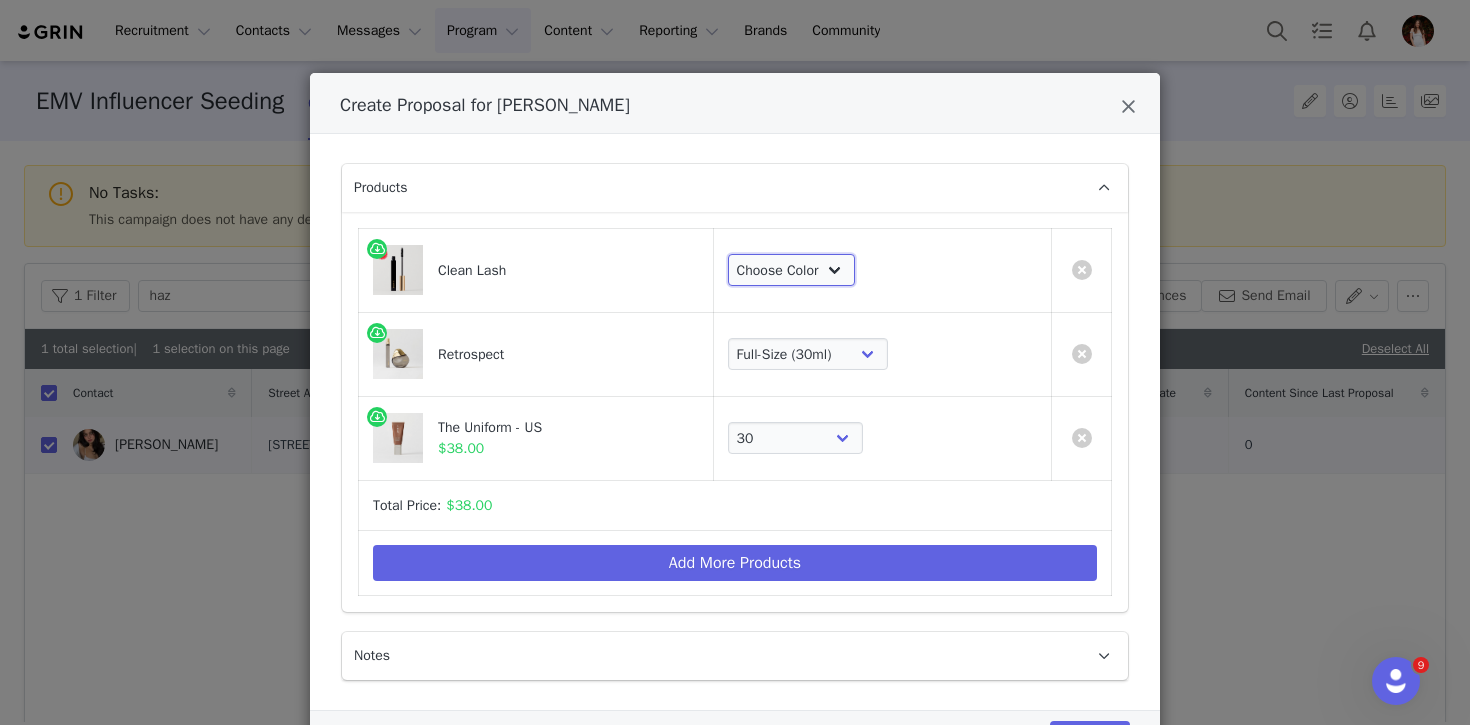 click on "Choose Color  Perfect Black" at bounding box center (791, 270) 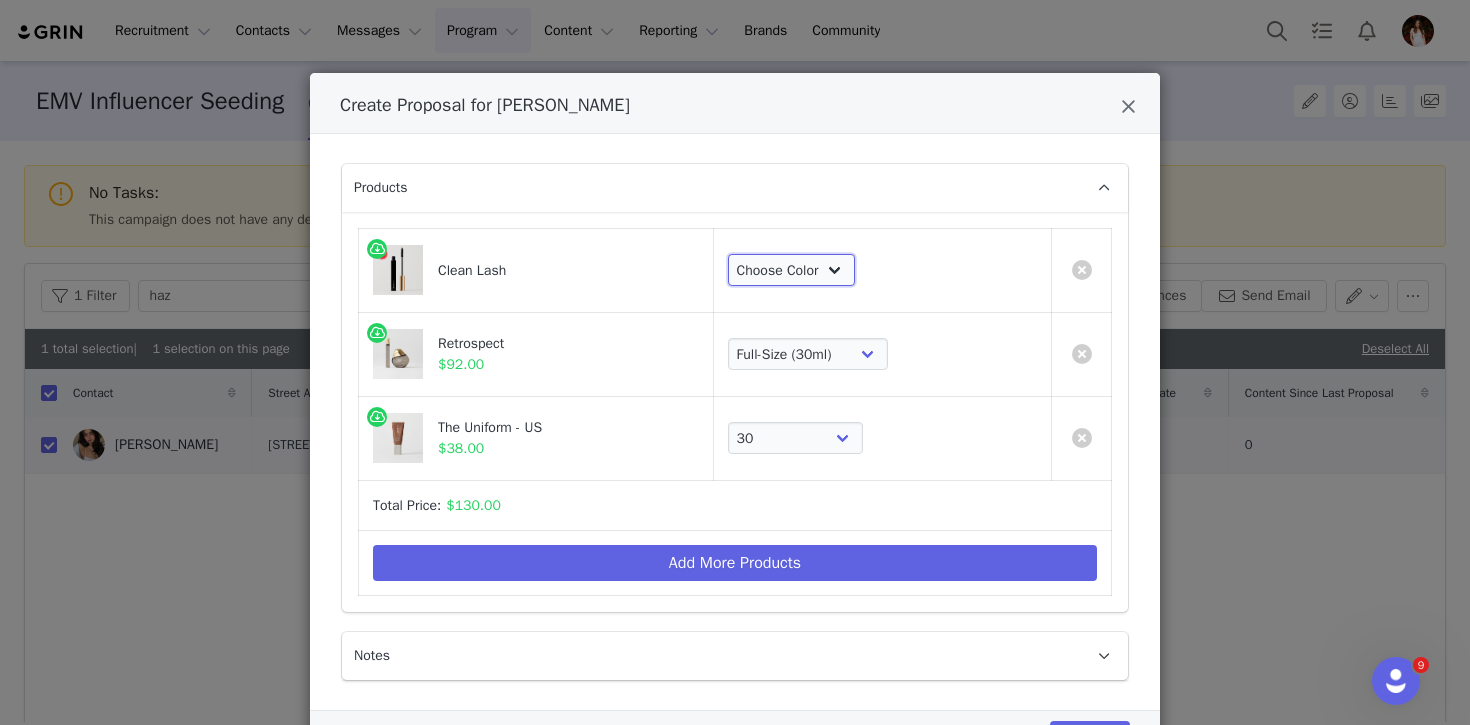 select on "1822039" 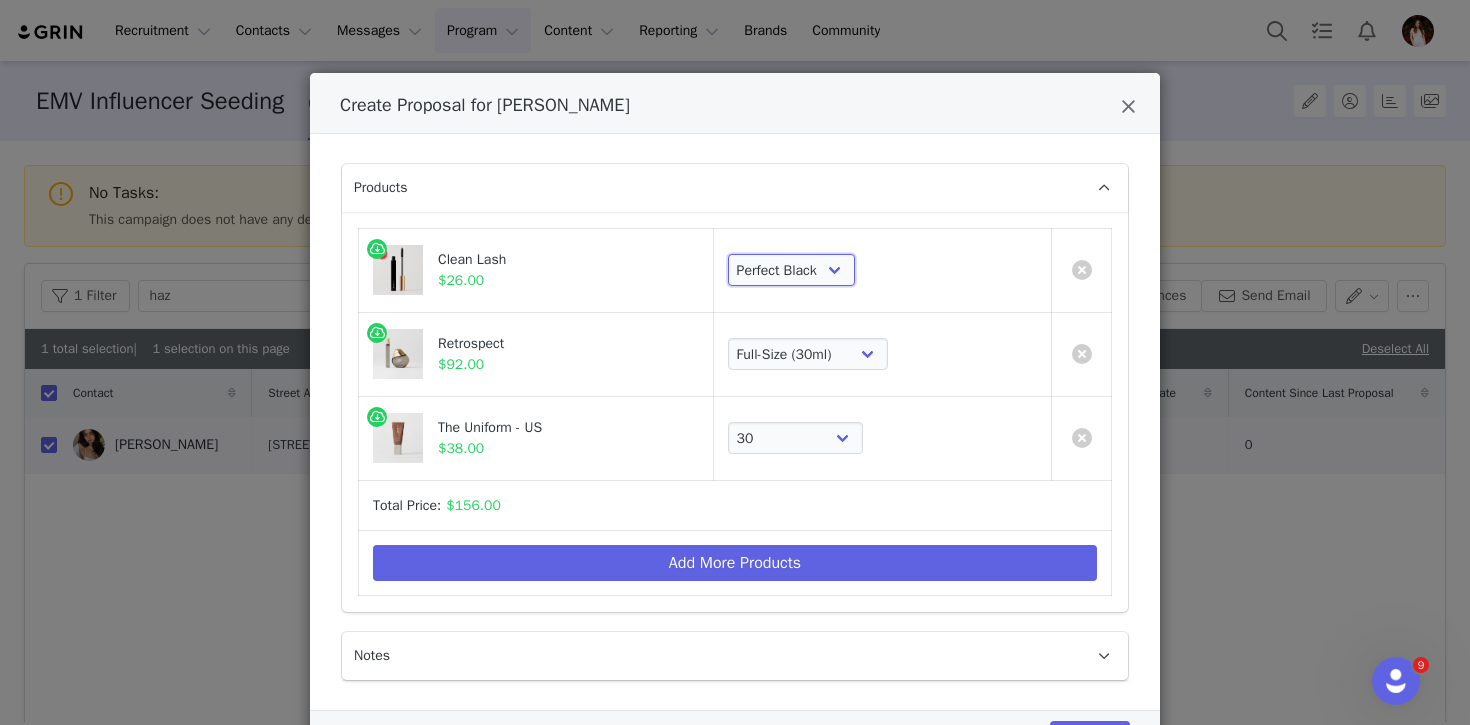 scroll, scrollTop: 96, scrollLeft: 0, axis: vertical 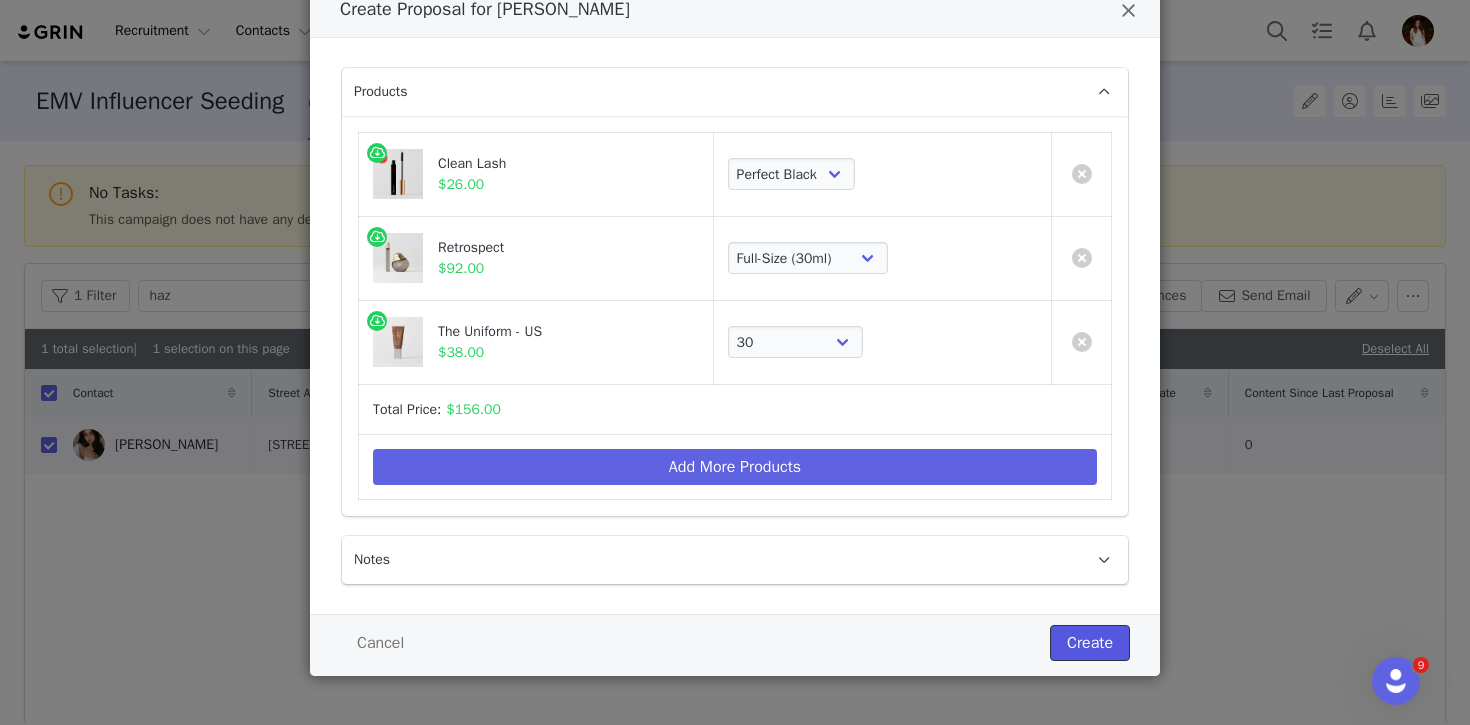 click on "Create" at bounding box center (1090, 643) 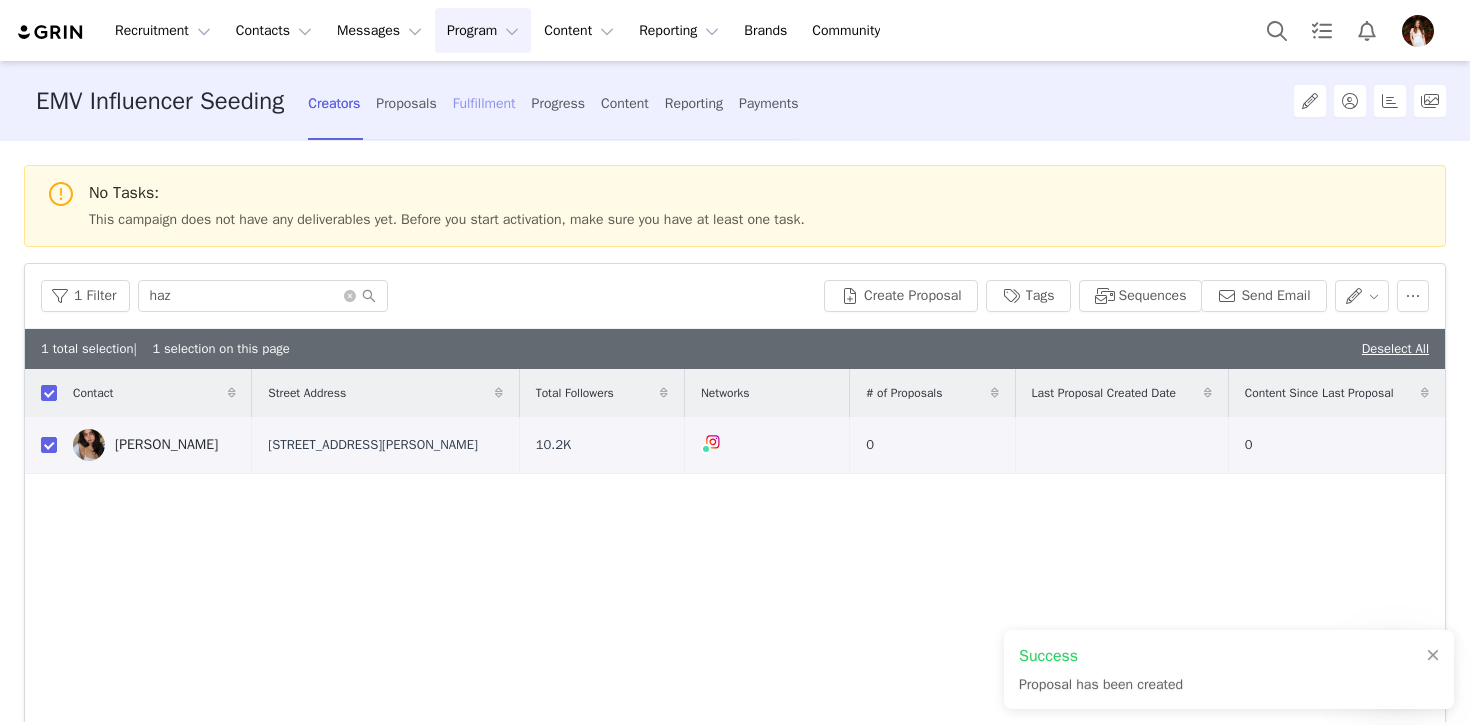 click on "Fulfillment" at bounding box center (484, 103) 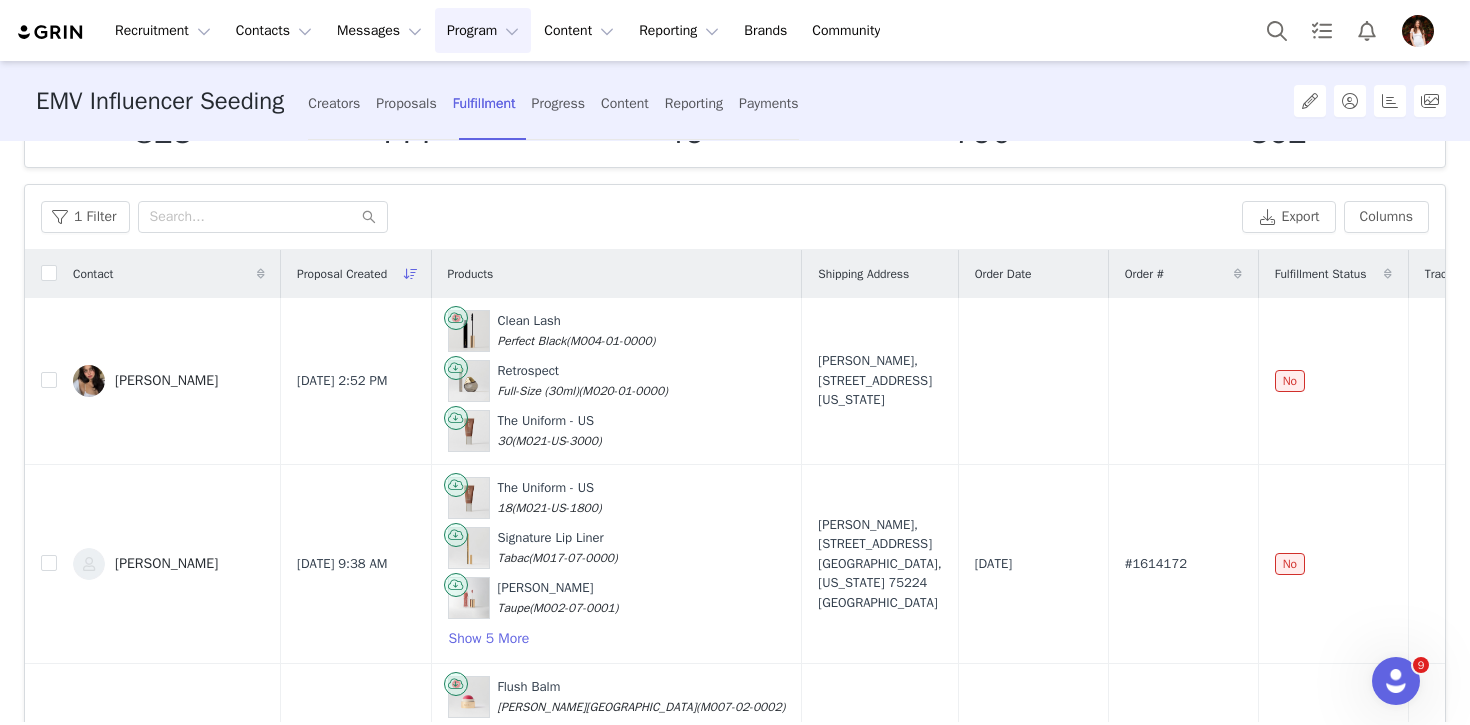 scroll, scrollTop: 277, scrollLeft: 0, axis: vertical 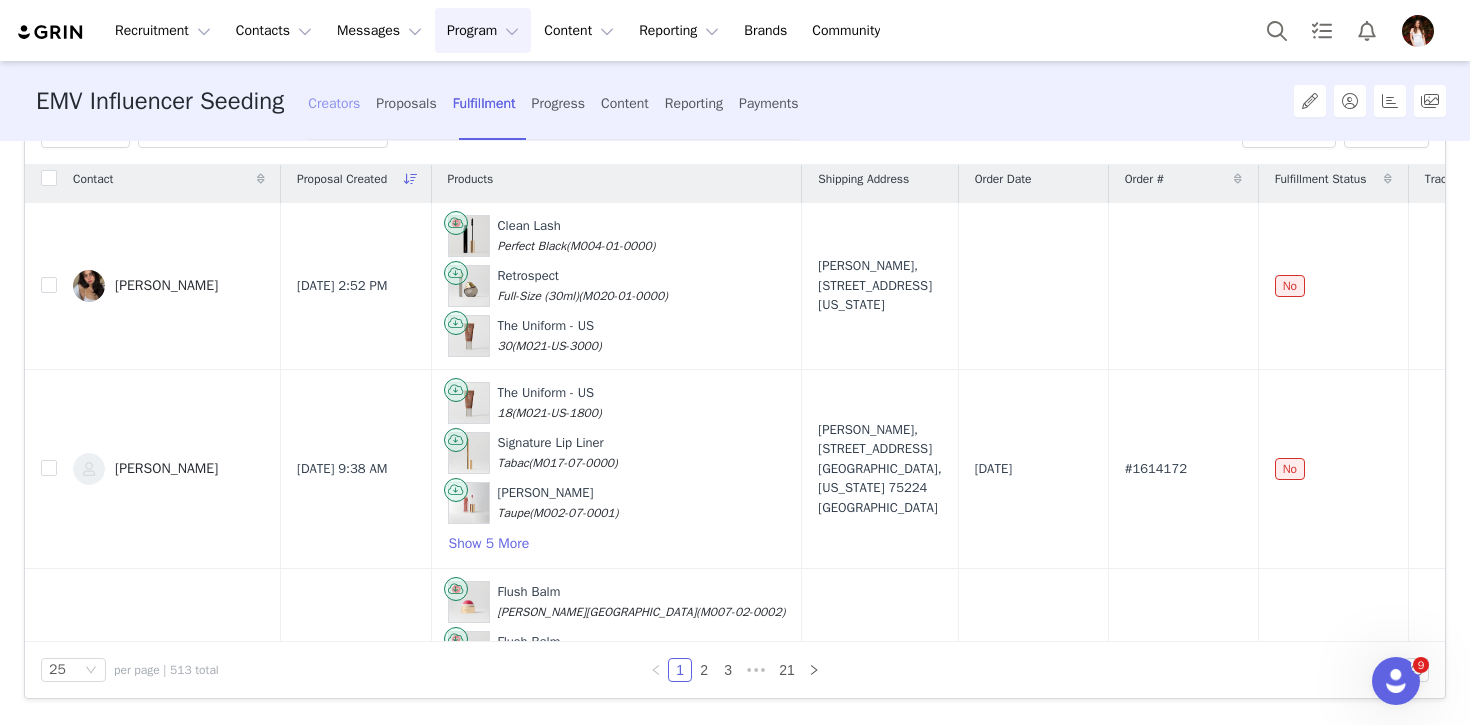 click on "Creators" at bounding box center (334, 103) 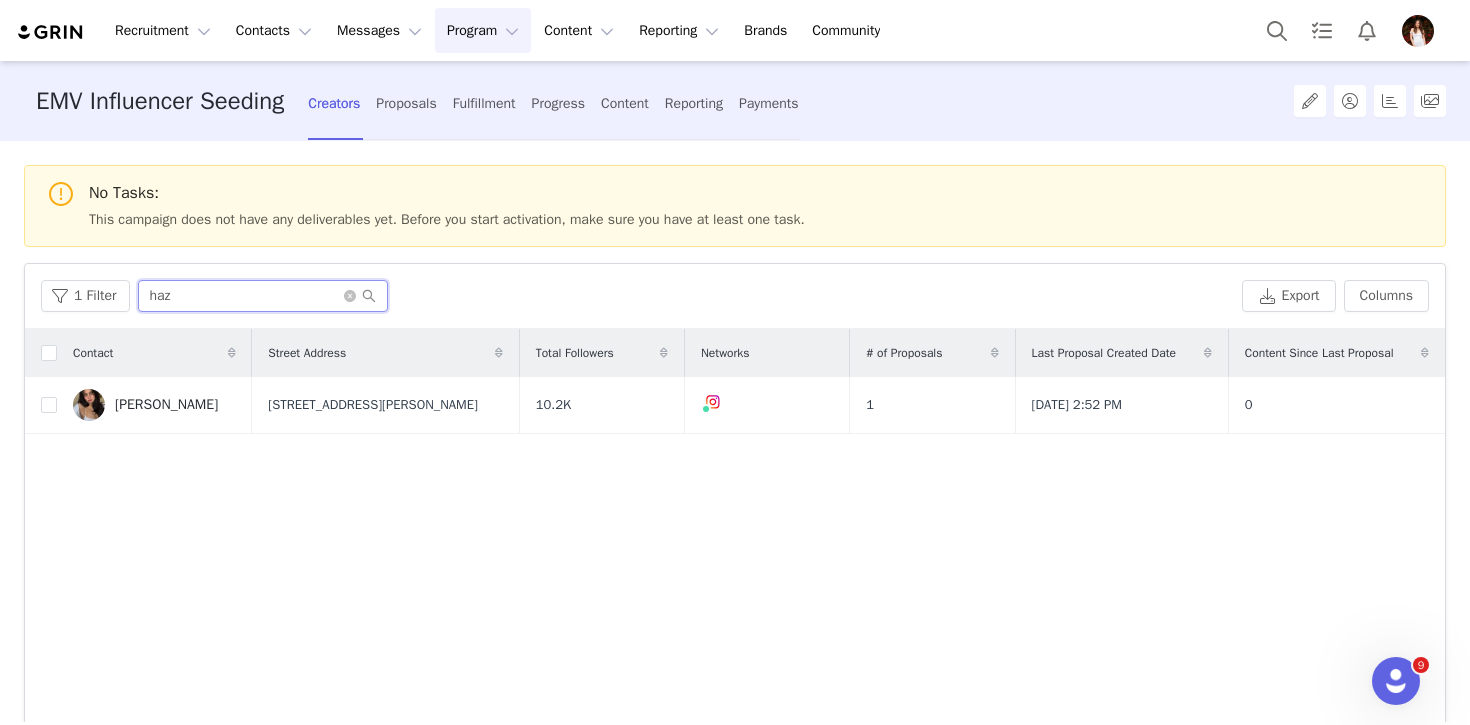 click on "haz" at bounding box center (263, 296) 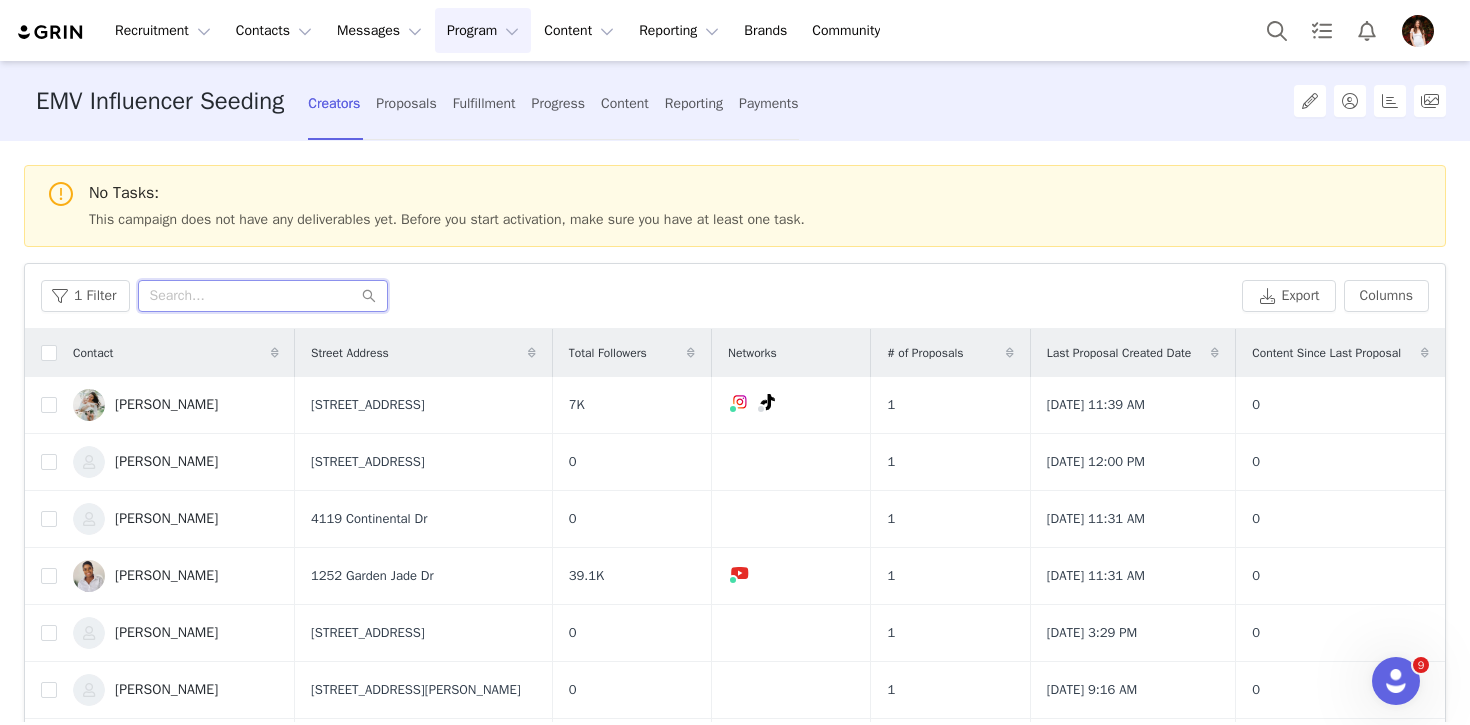 type 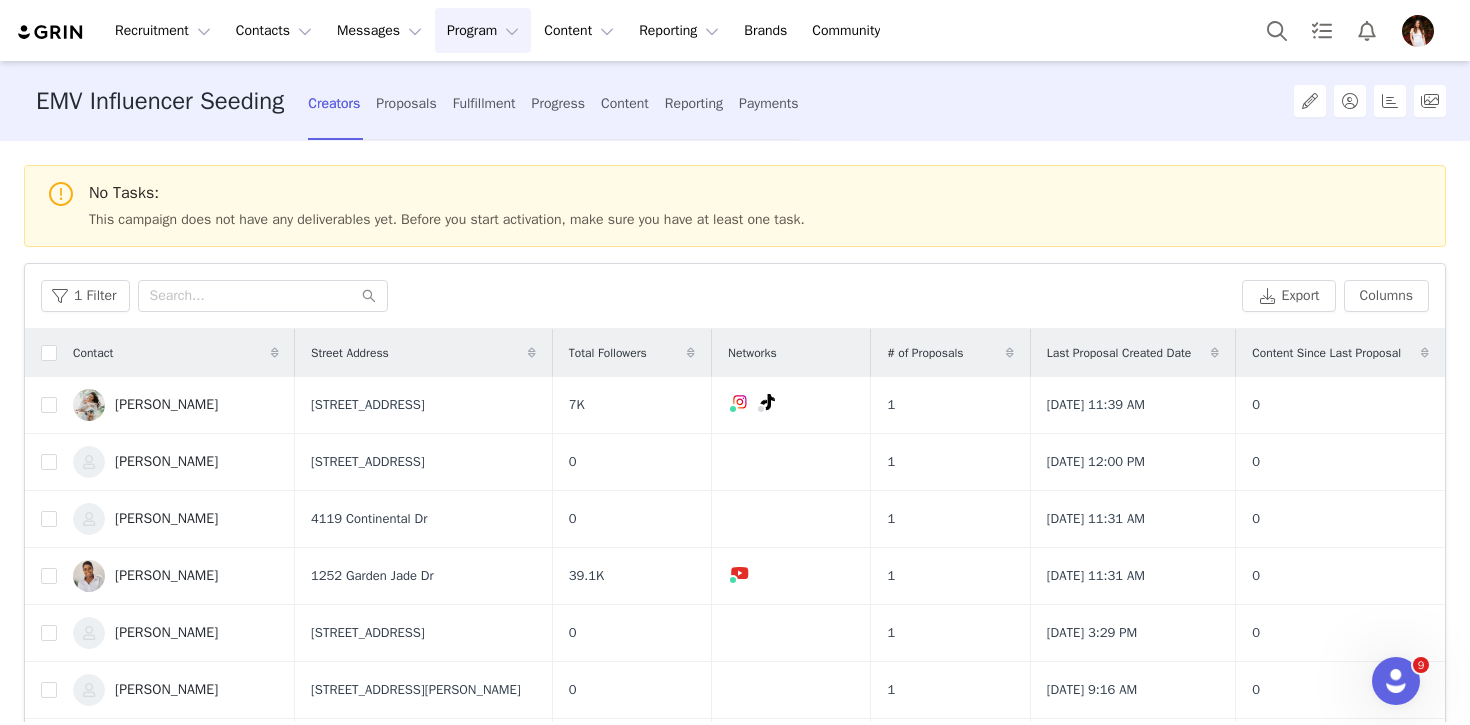 click on "1 Filter" at bounding box center (637, 296) 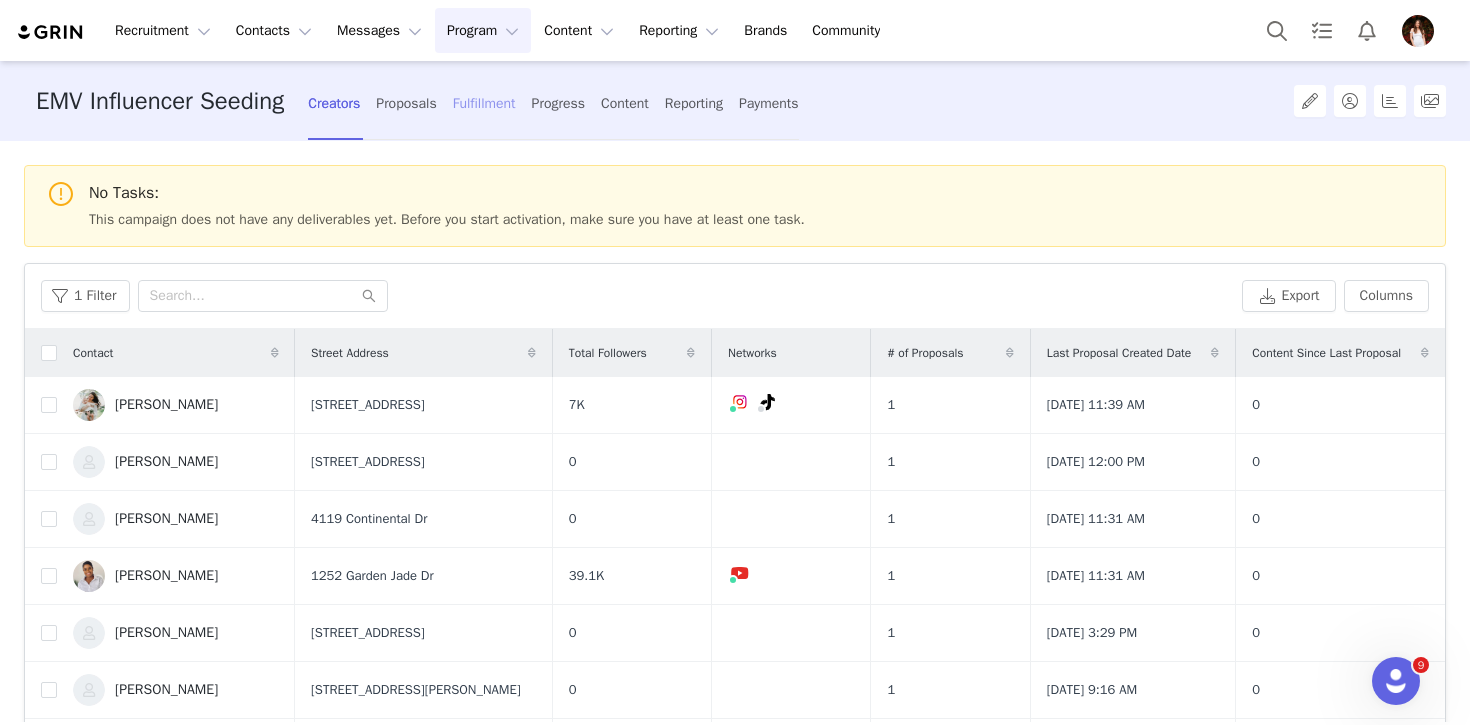 click on "Fulfillment" at bounding box center (484, 103) 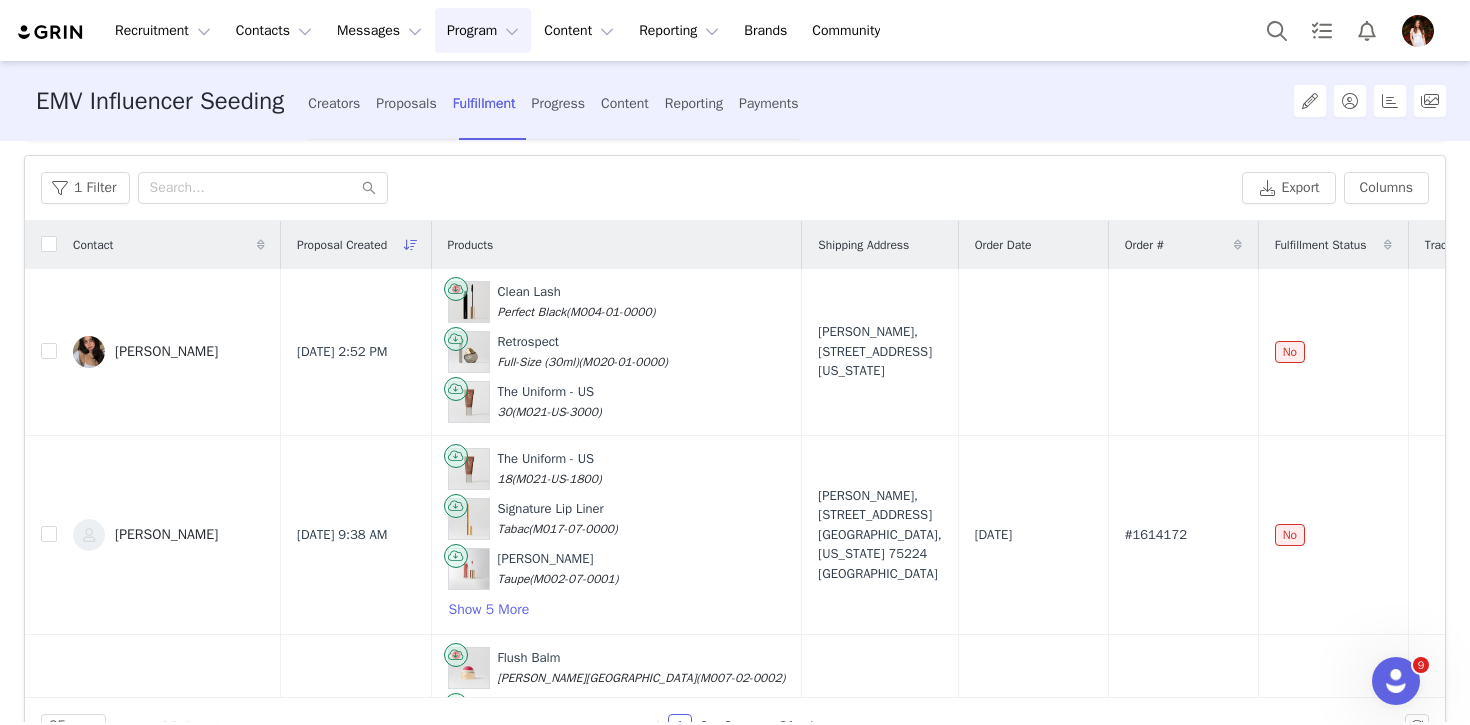 scroll, scrollTop: 221, scrollLeft: 0, axis: vertical 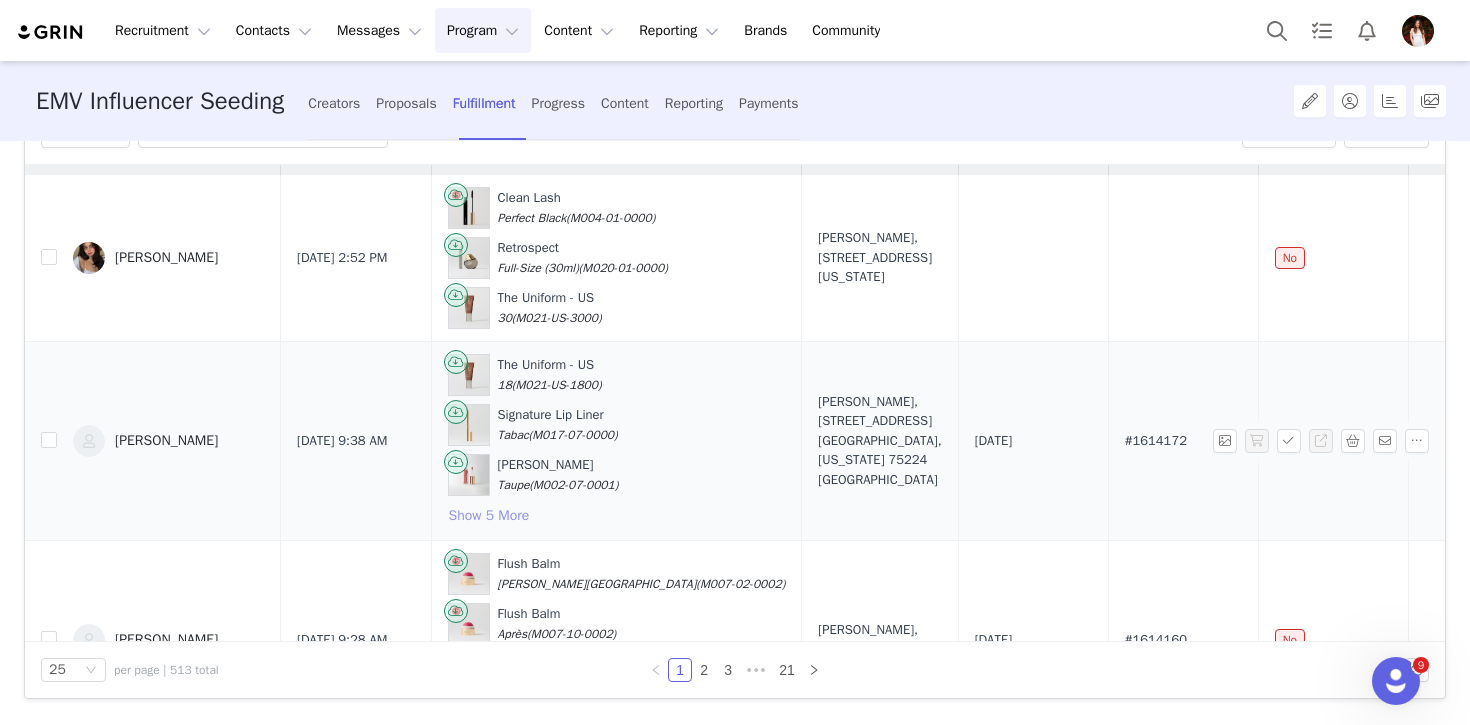 click on "Show 5 More" at bounding box center [489, 516] 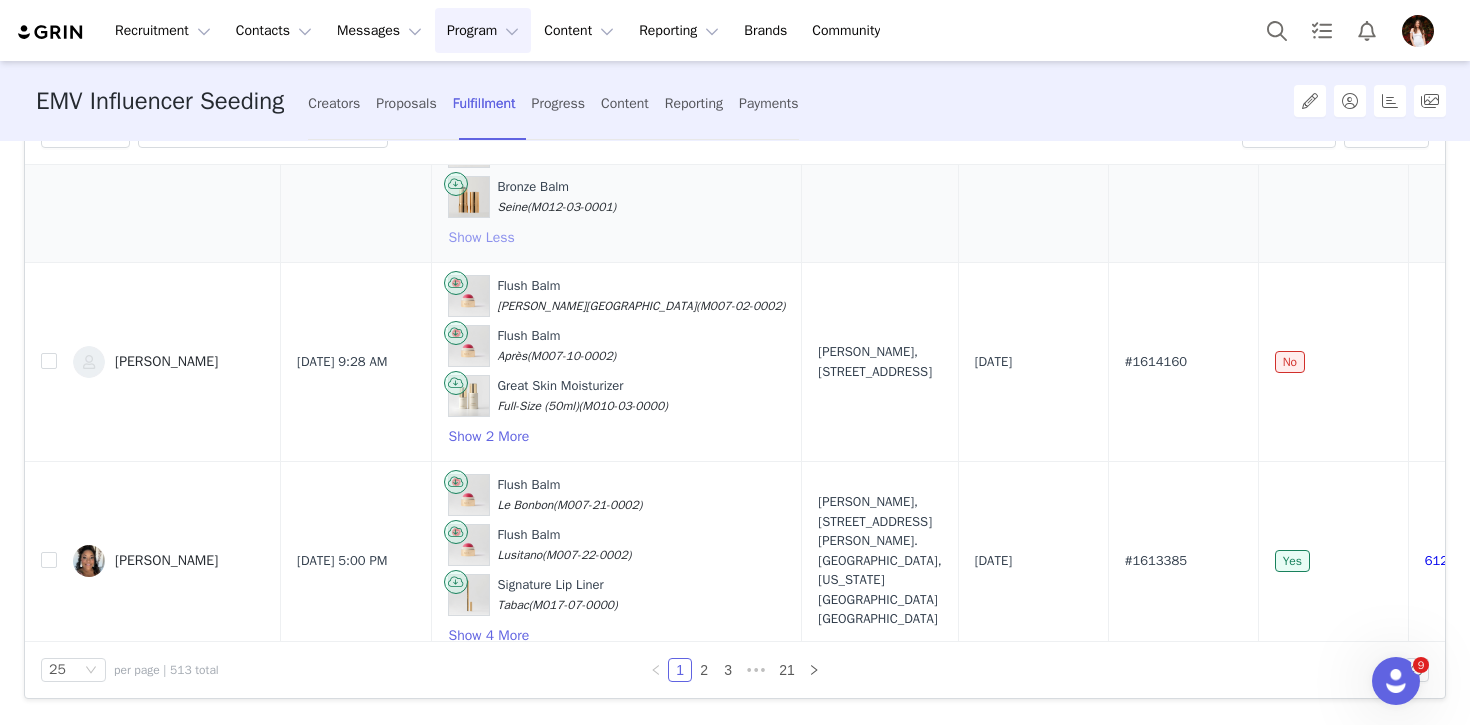 scroll, scrollTop: 601, scrollLeft: 0, axis: vertical 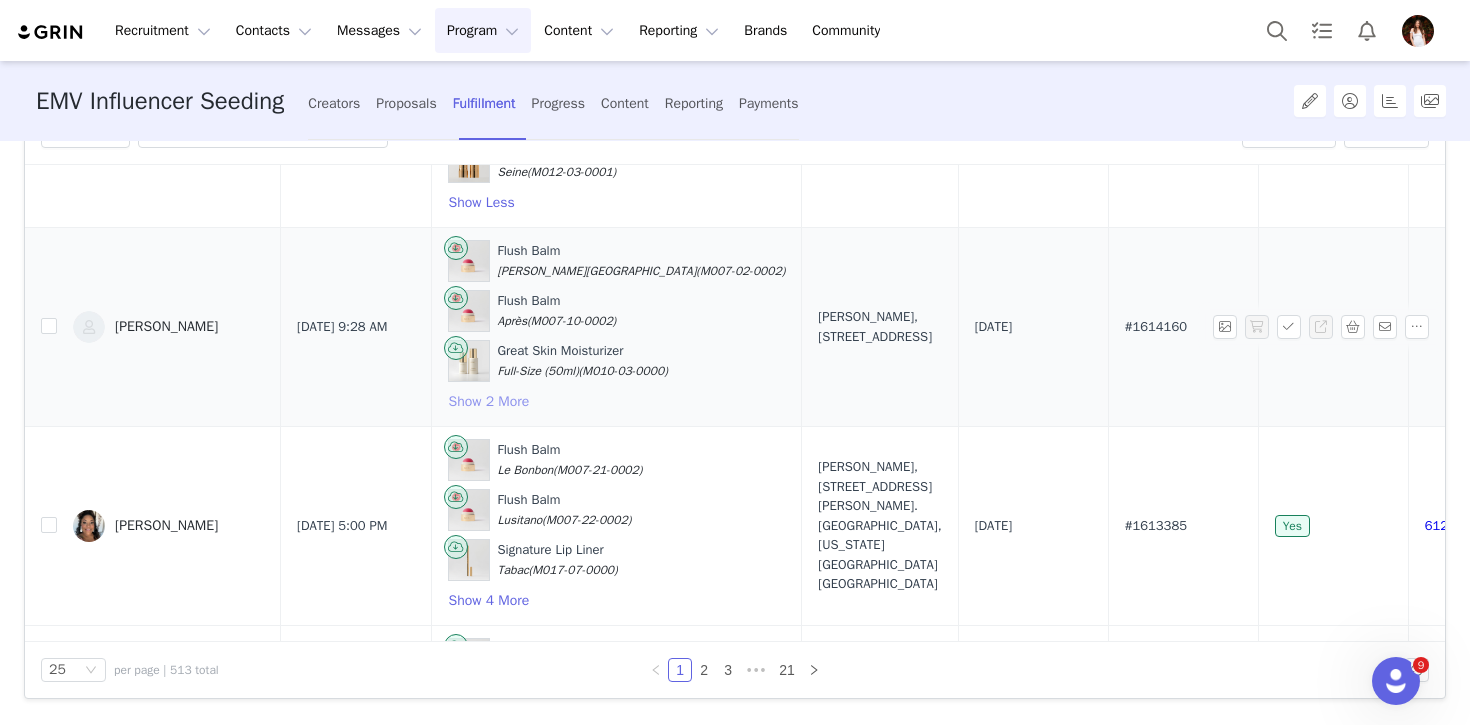 click on "Show 2 More" at bounding box center (489, 402) 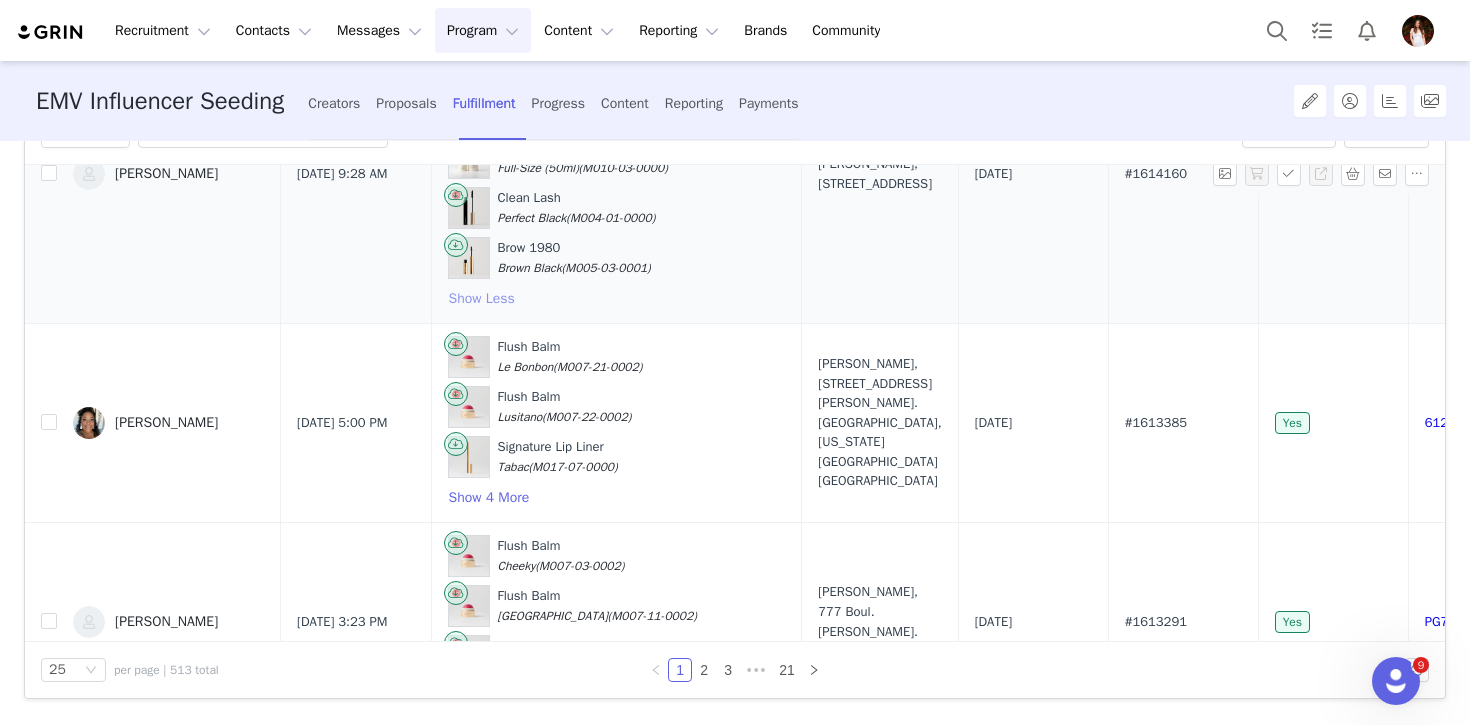 scroll, scrollTop: 820, scrollLeft: 0, axis: vertical 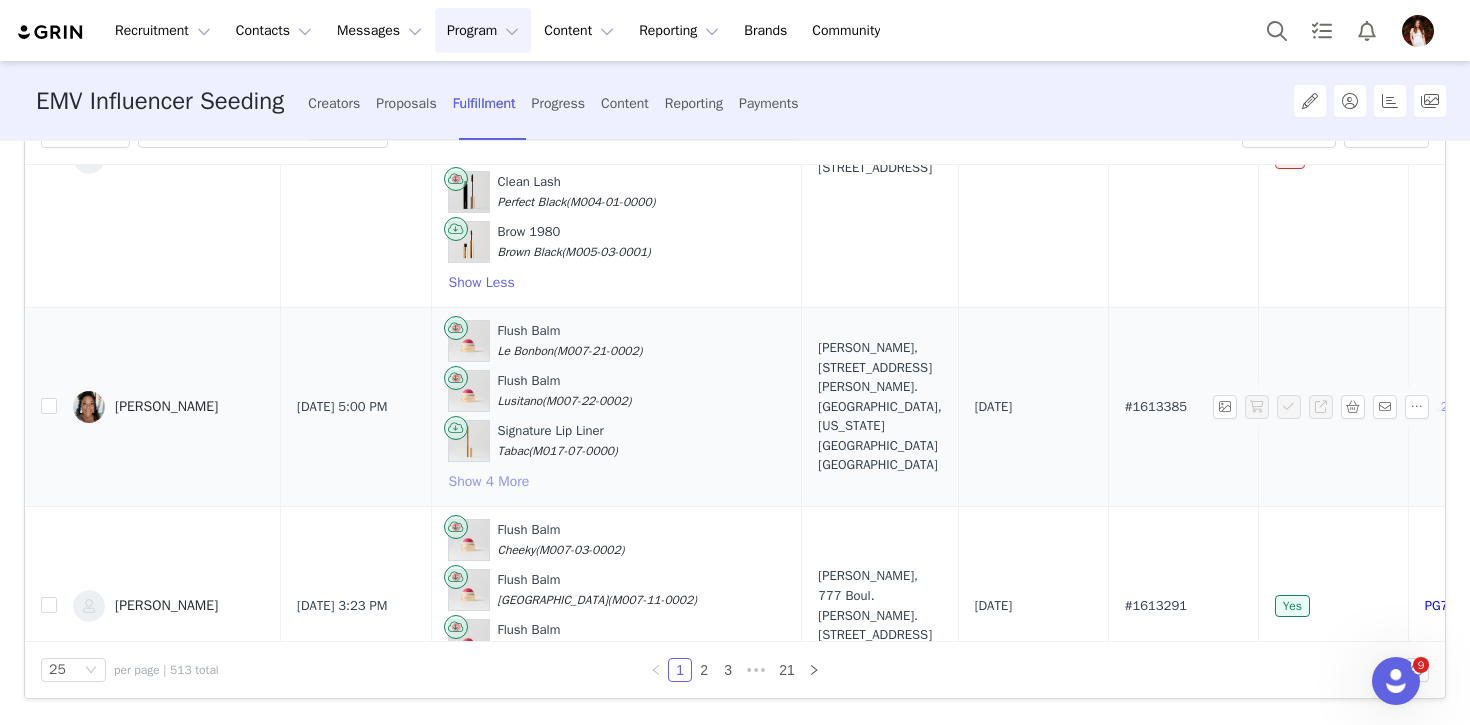 click on "Show 4 More" at bounding box center [489, 482] 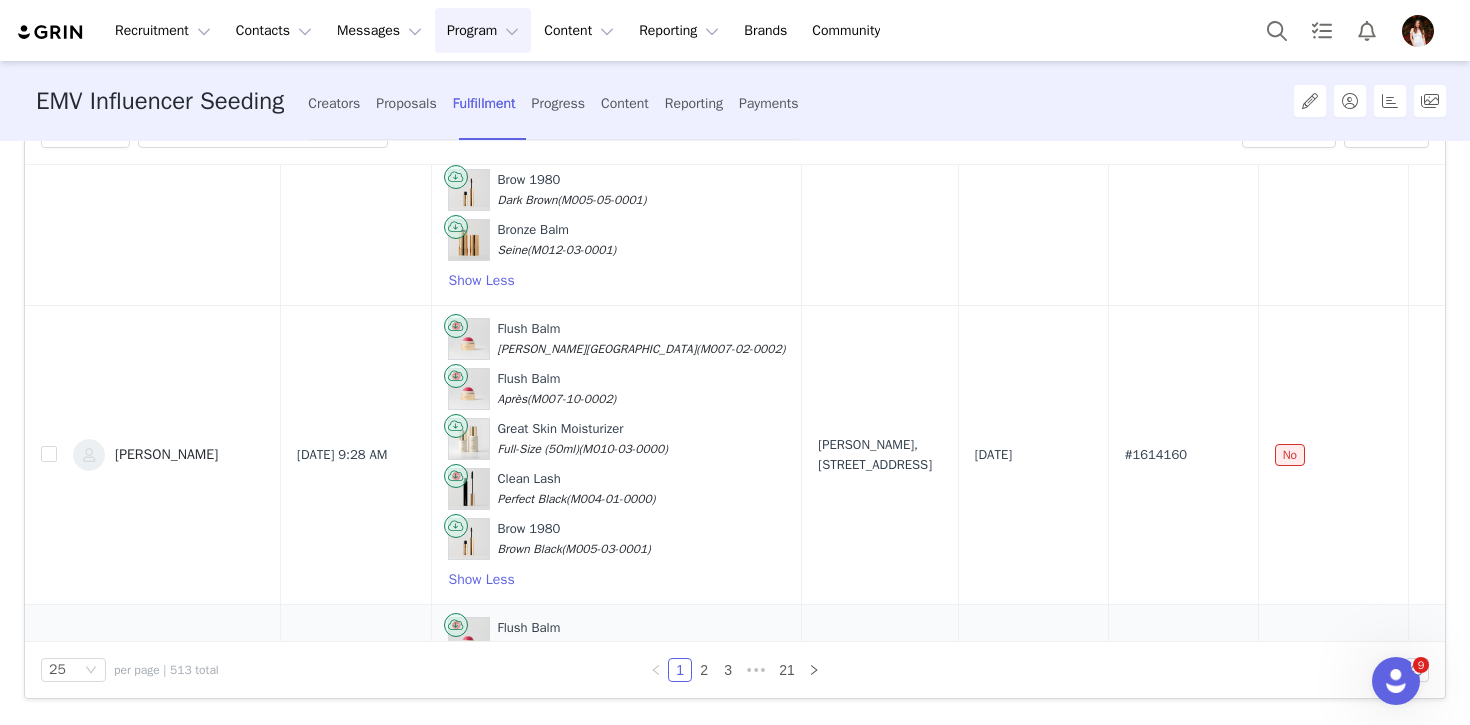 scroll, scrollTop: 0, scrollLeft: 0, axis: both 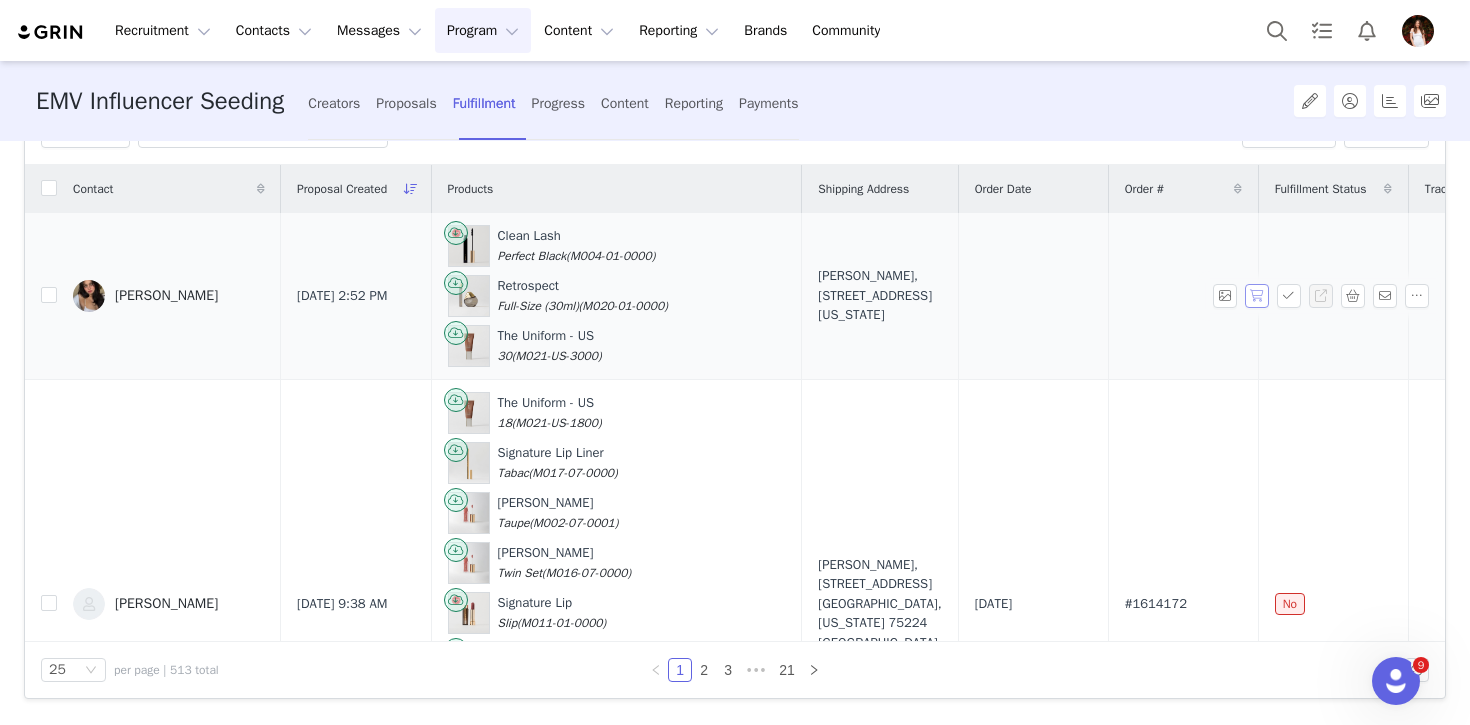 click at bounding box center (1257, 296) 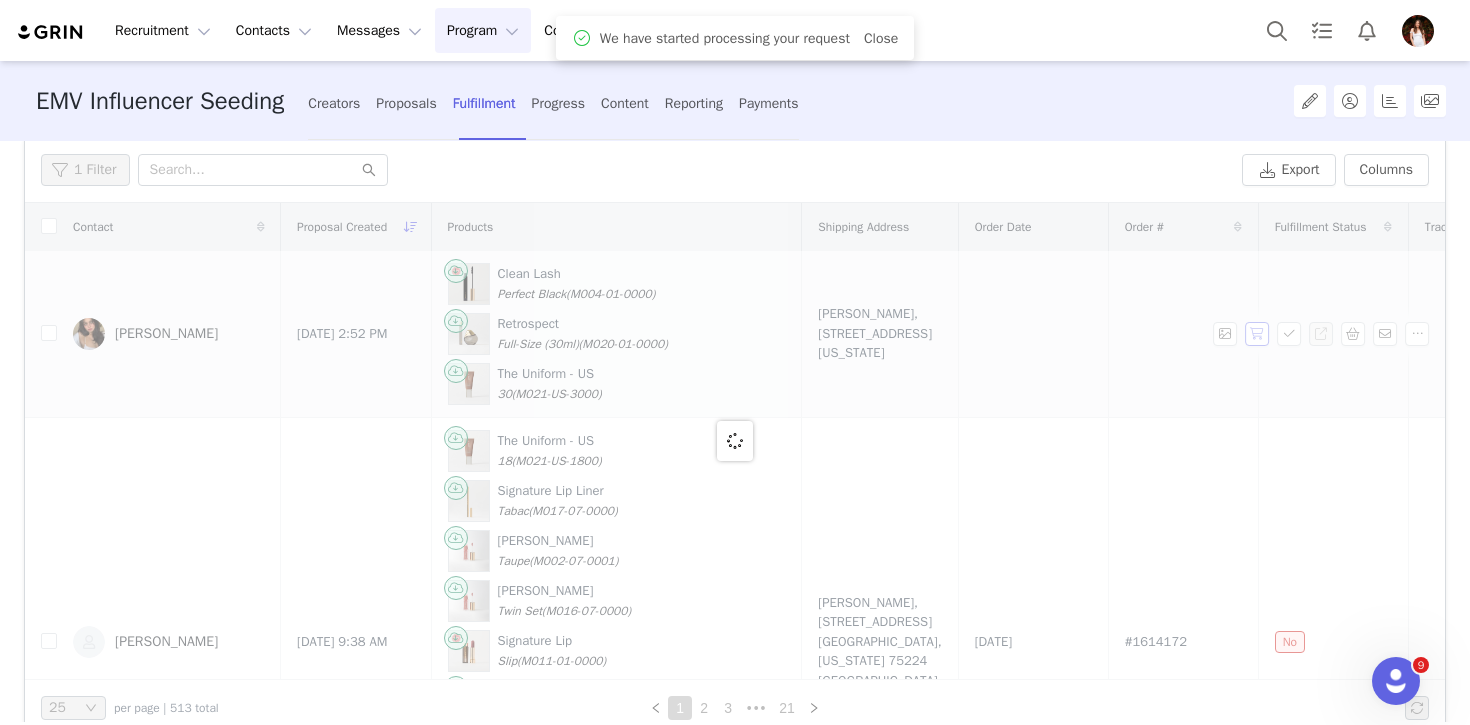 scroll, scrollTop: 277, scrollLeft: 0, axis: vertical 